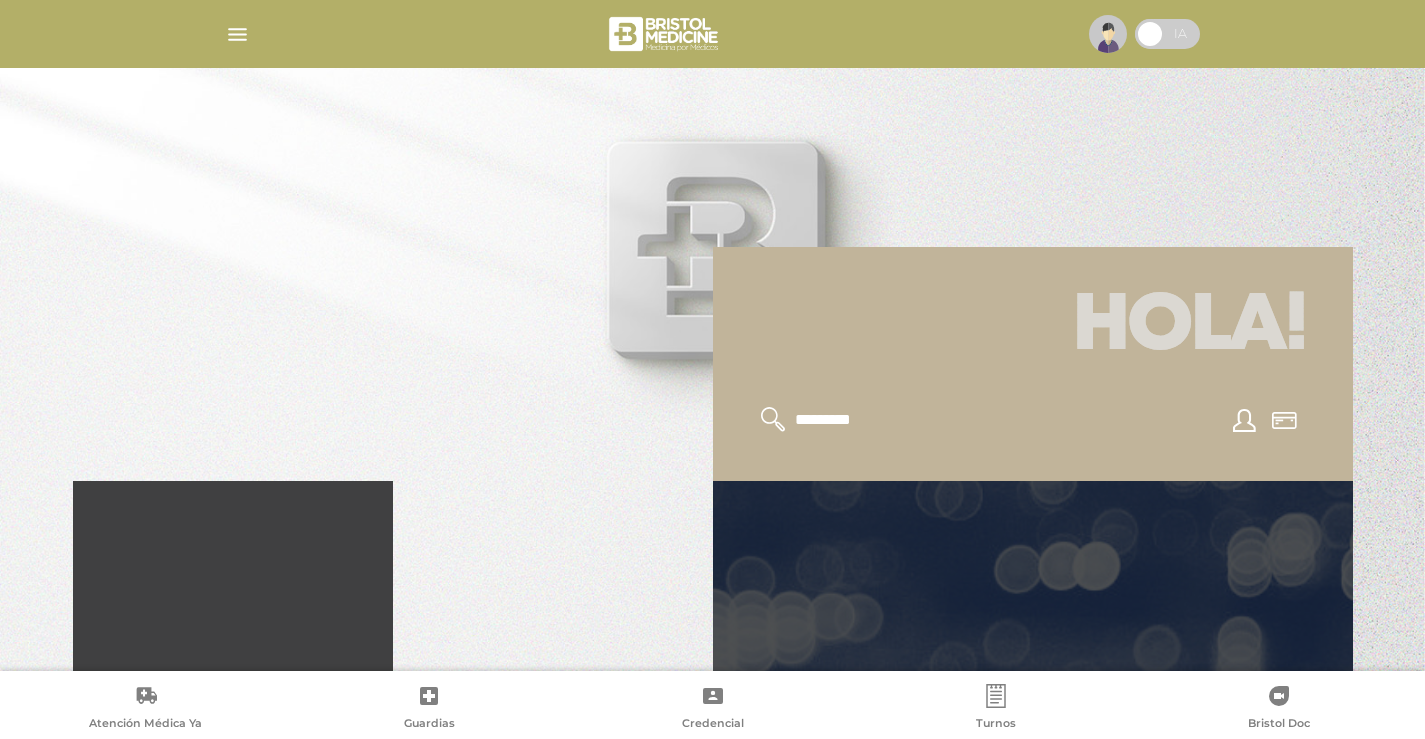 scroll, scrollTop: 400, scrollLeft: 0, axis: vertical 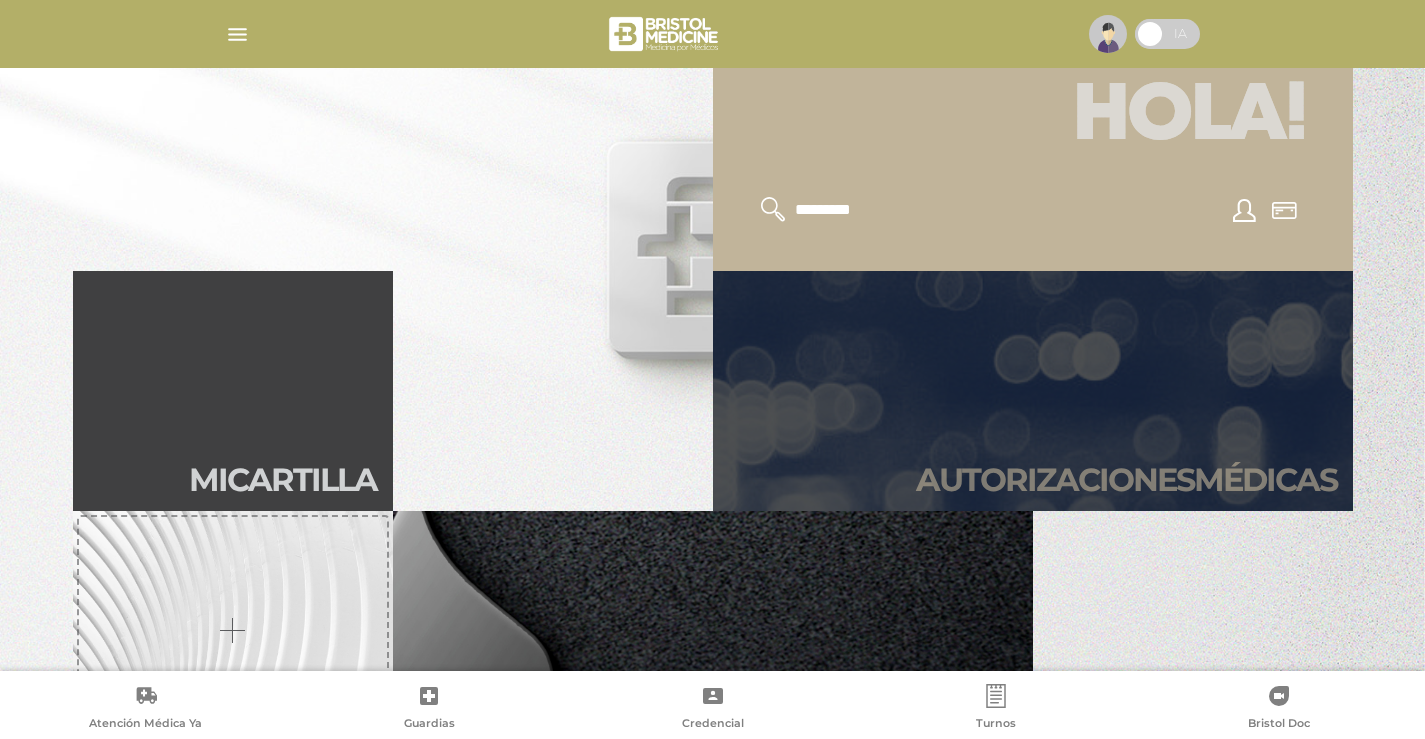 click on "Autori zaciones  médicas" at bounding box center [1033, 391] 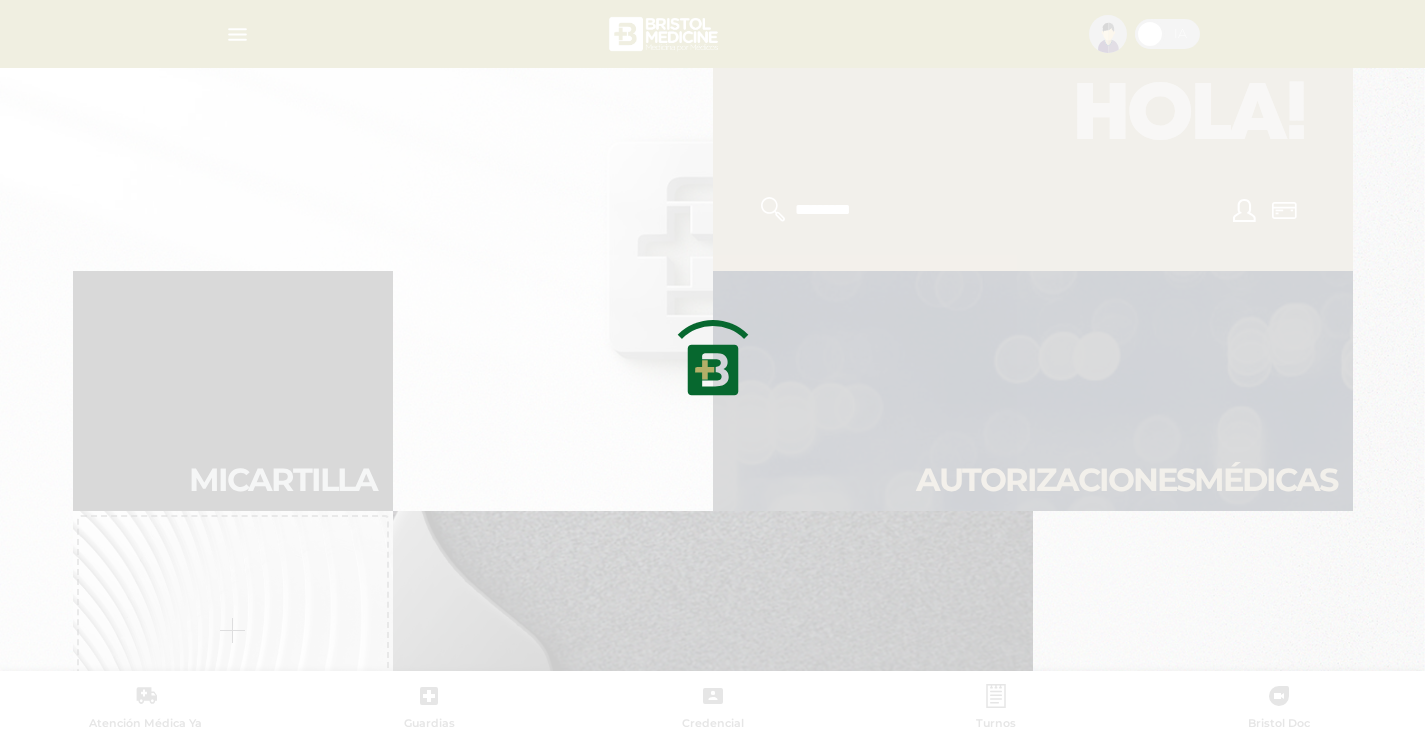 scroll, scrollTop: 0, scrollLeft: 0, axis: both 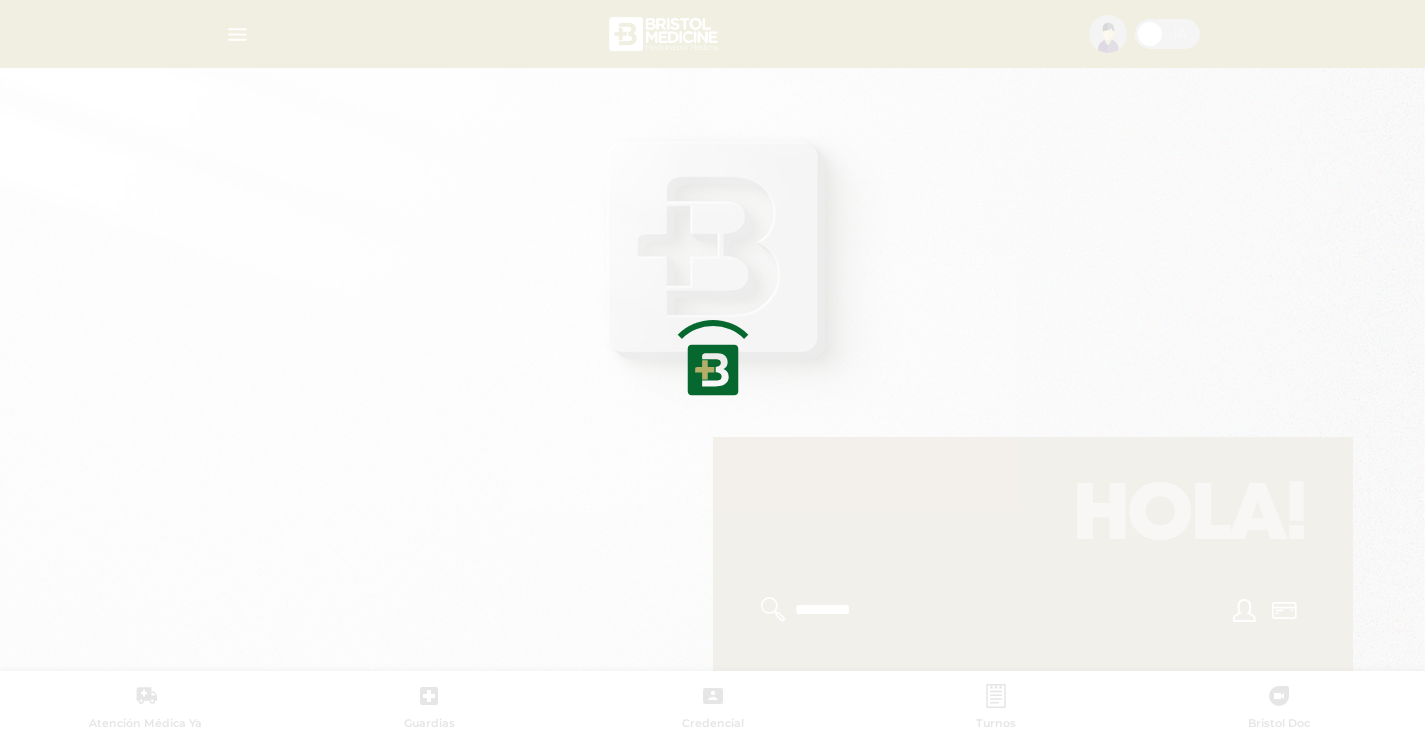 click at bounding box center [712, 369] 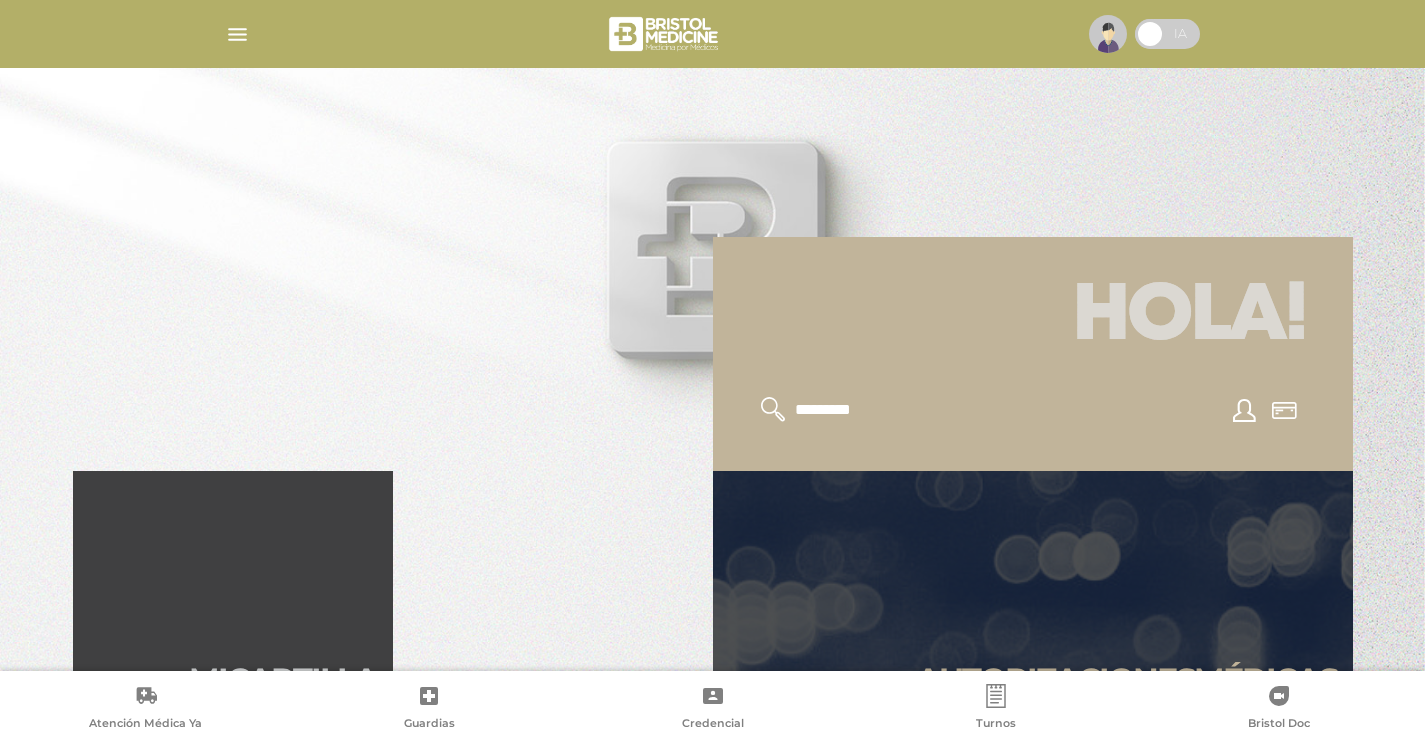 scroll, scrollTop: 300, scrollLeft: 0, axis: vertical 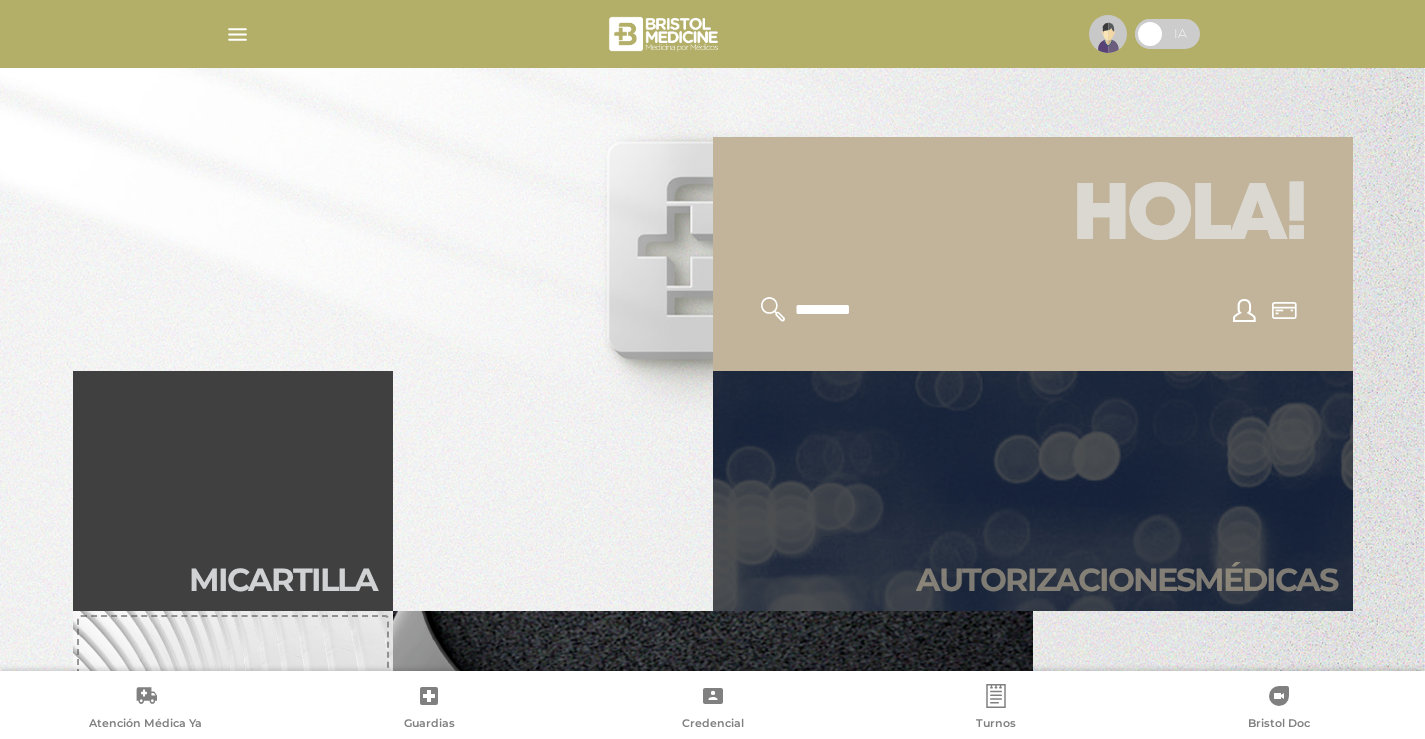 click on "Autori zaciones  médicas" at bounding box center (1033, 491) 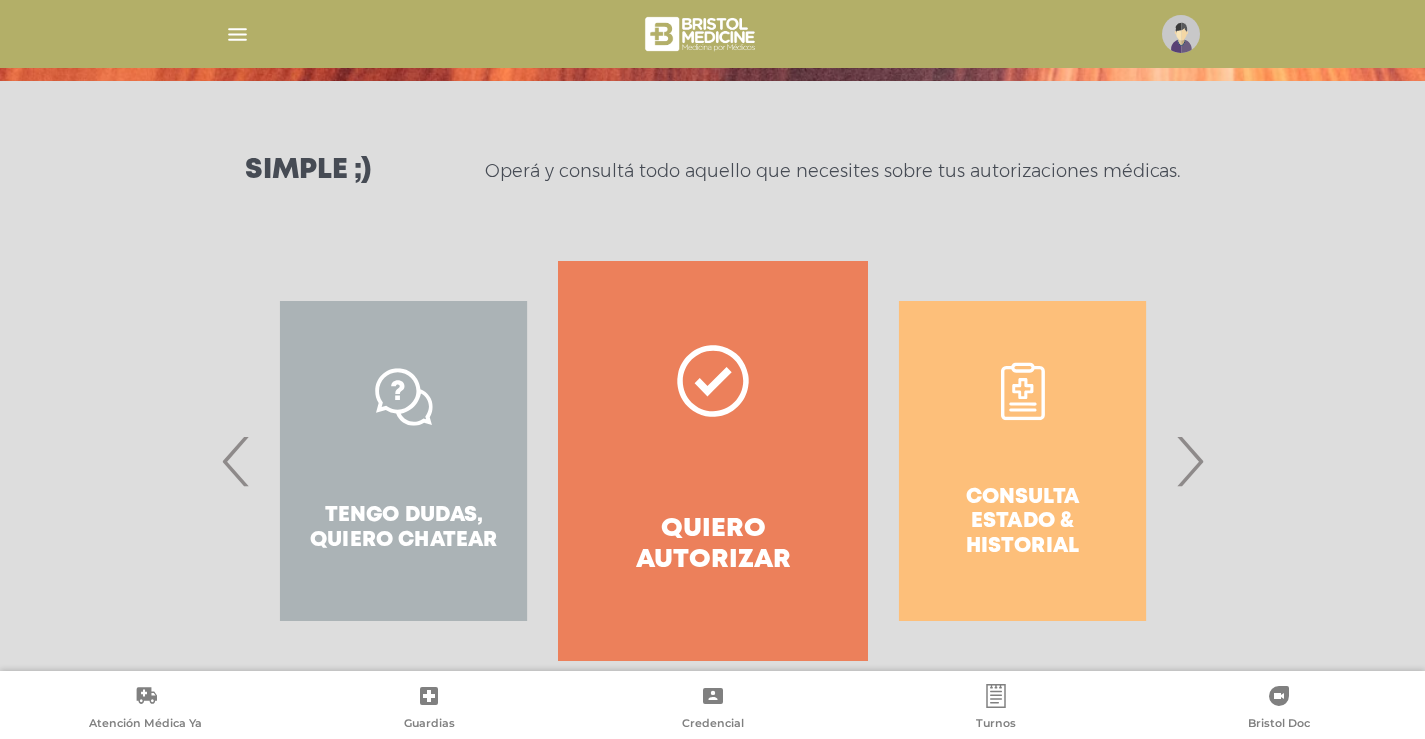 scroll, scrollTop: 265, scrollLeft: 0, axis: vertical 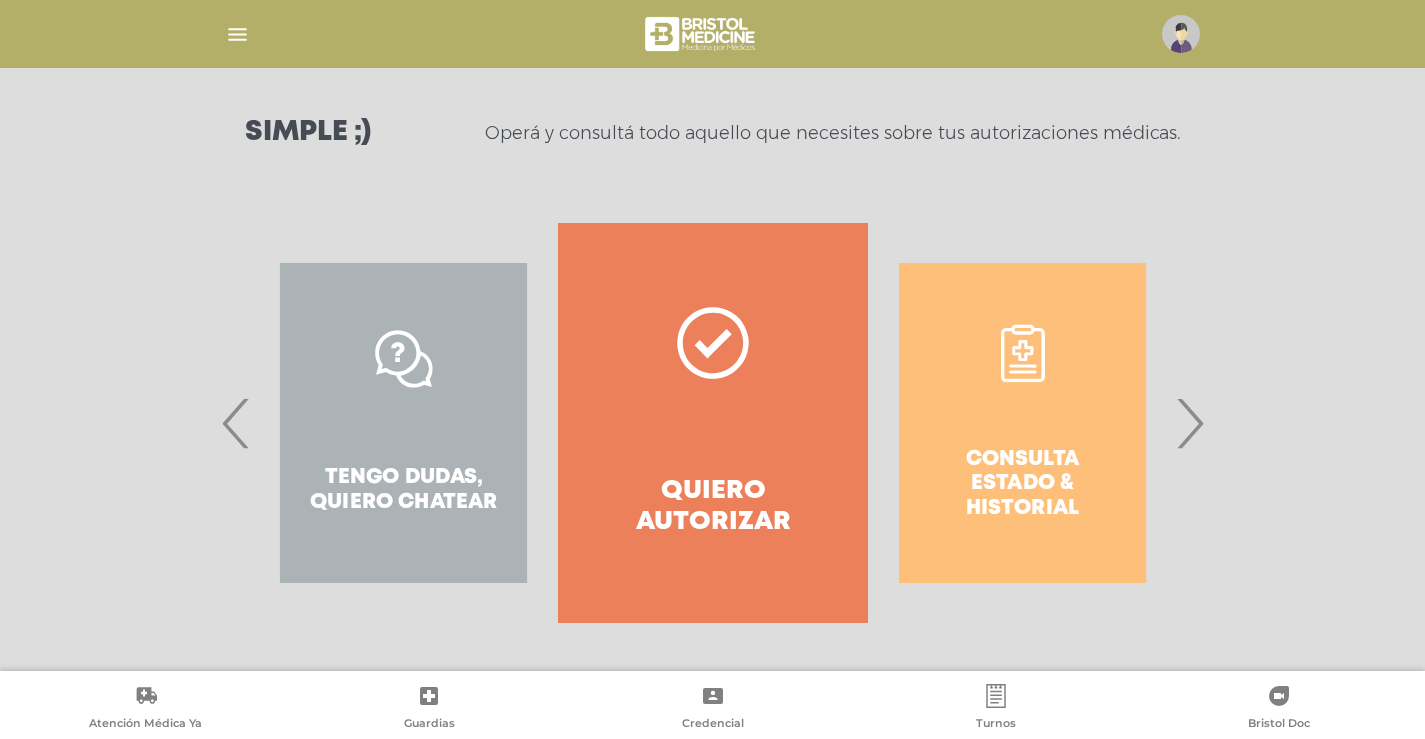 click on "›" at bounding box center (1189, 423) 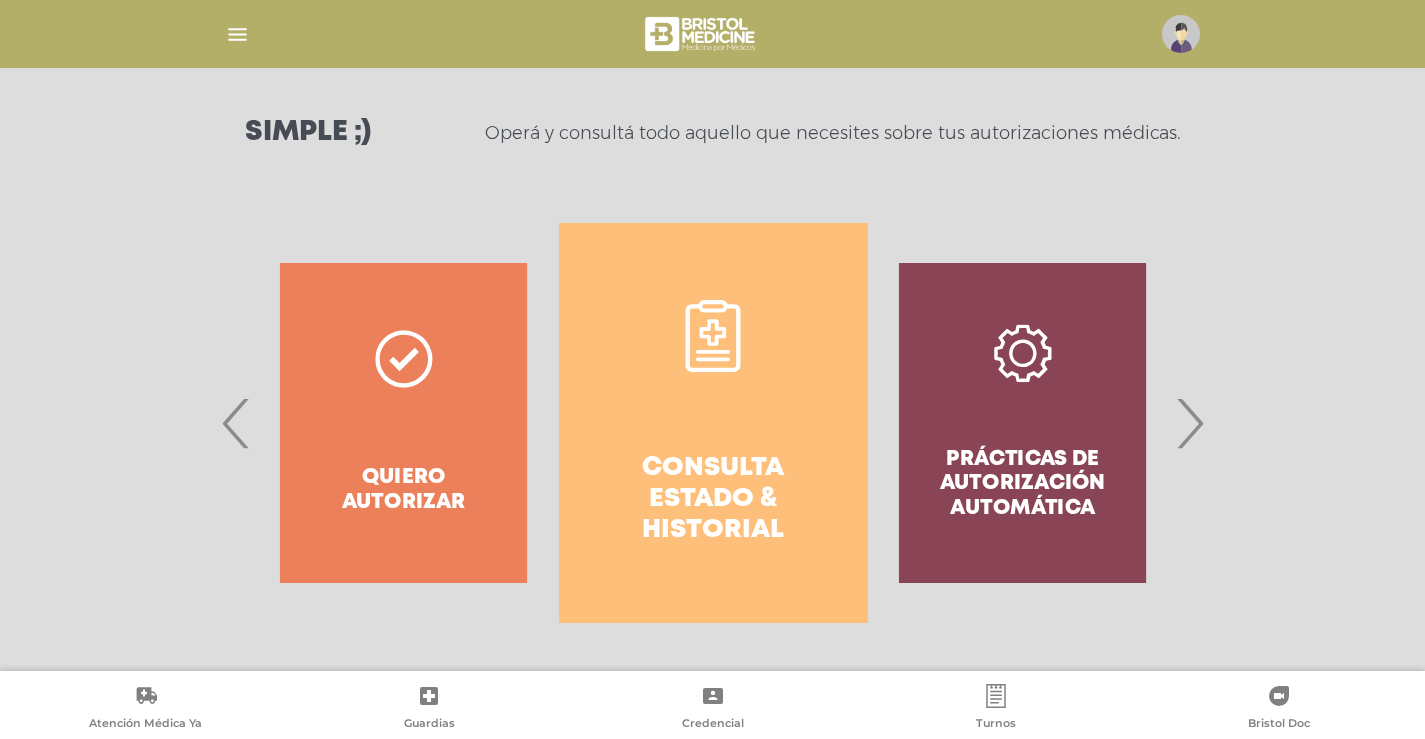 click on "Consulta estado & historial" at bounding box center [713, 500] 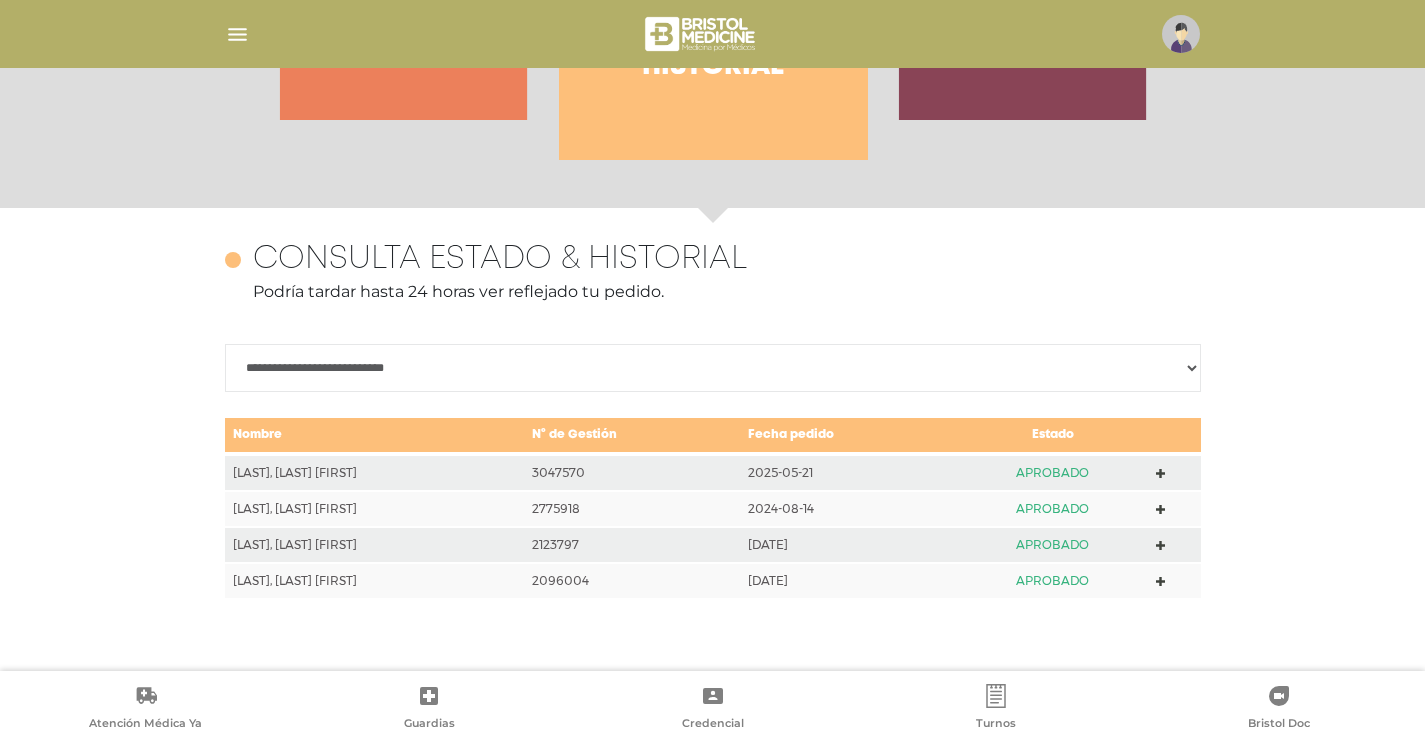 scroll, scrollTop: 868, scrollLeft: 0, axis: vertical 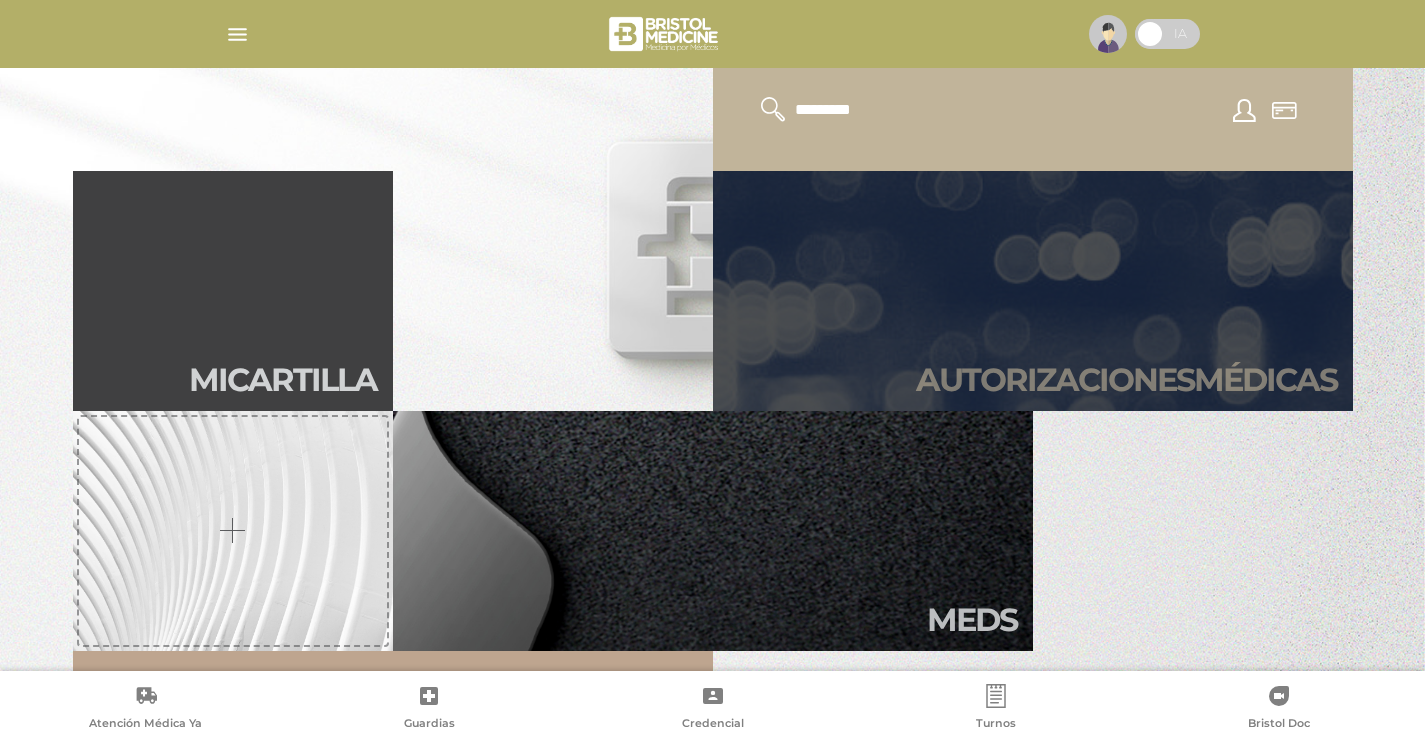 click on "Autori zaciones  médicas" at bounding box center (1033, 291) 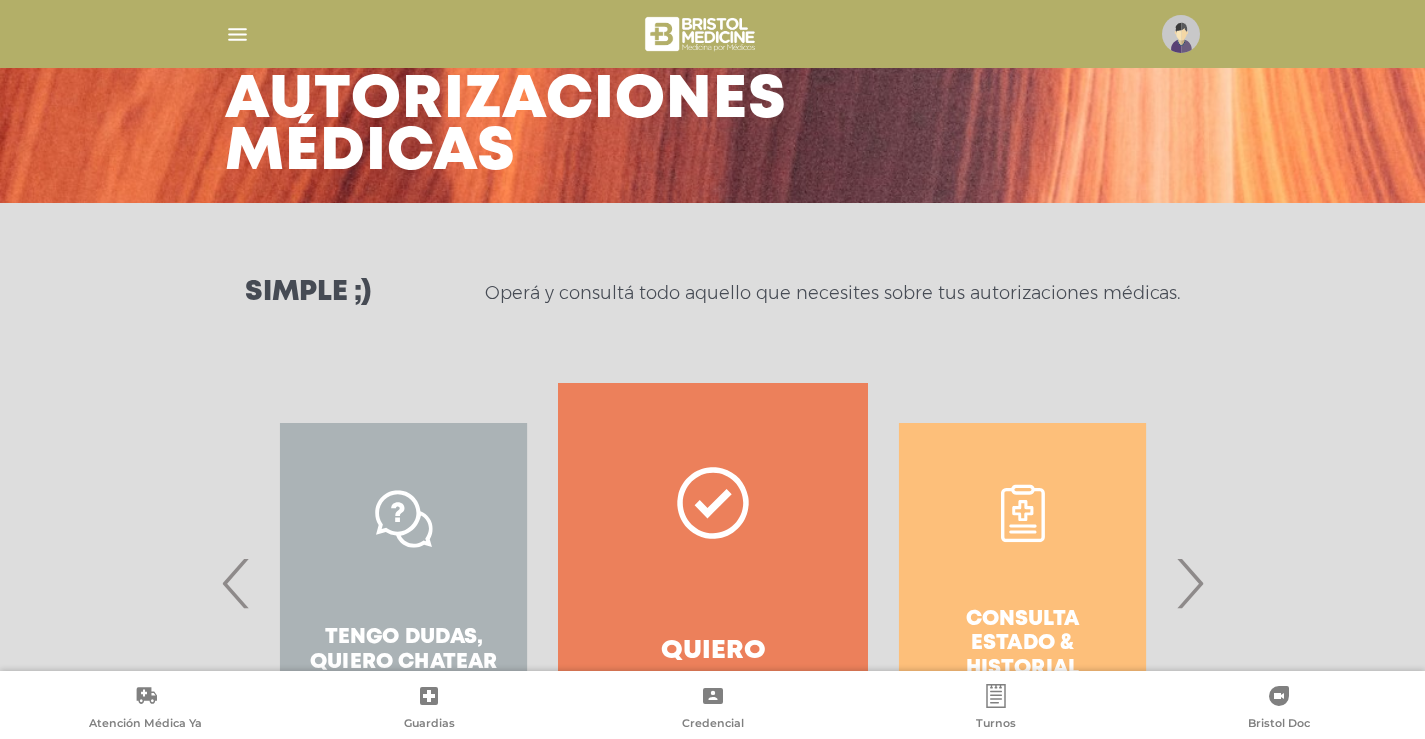 scroll, scrollTop: 265, scrollLeft: 0, axis: vertical 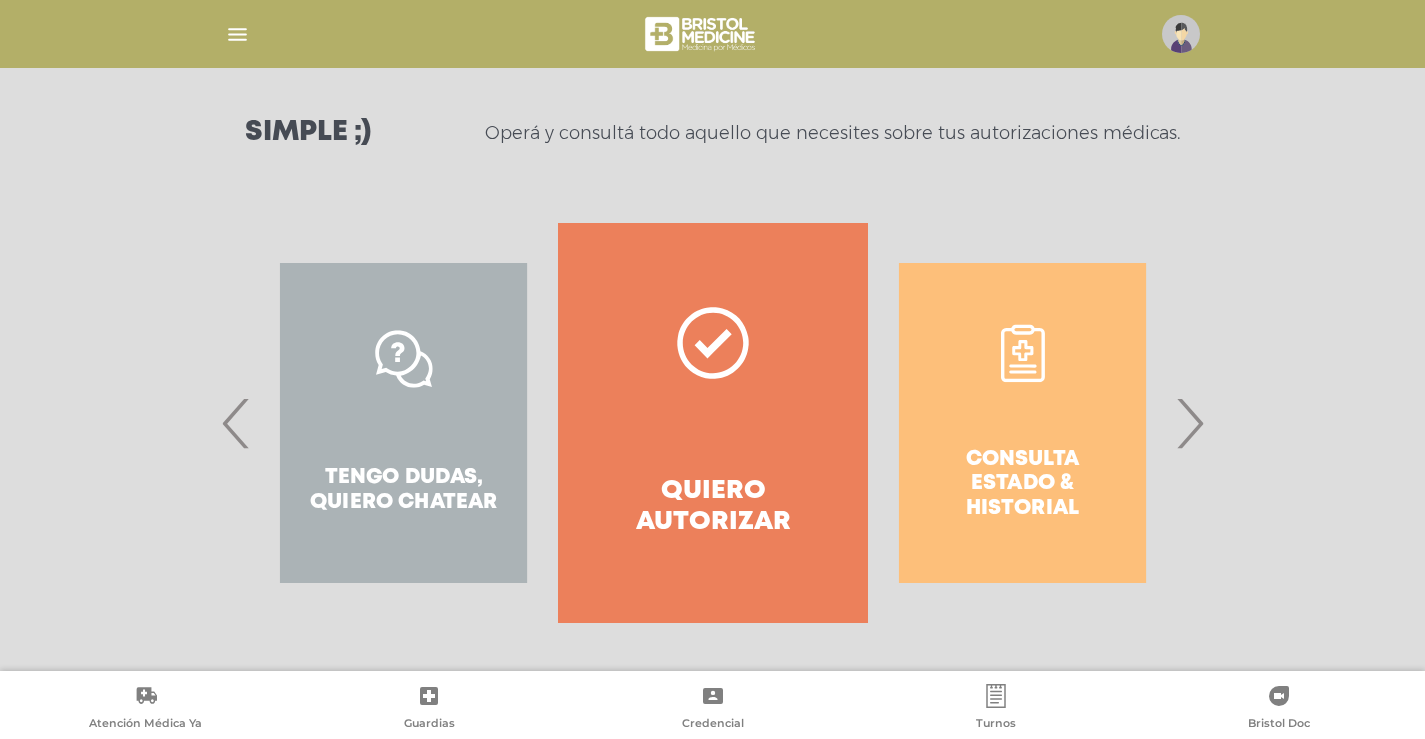 click on "›" at bounding box center (1189, 423) 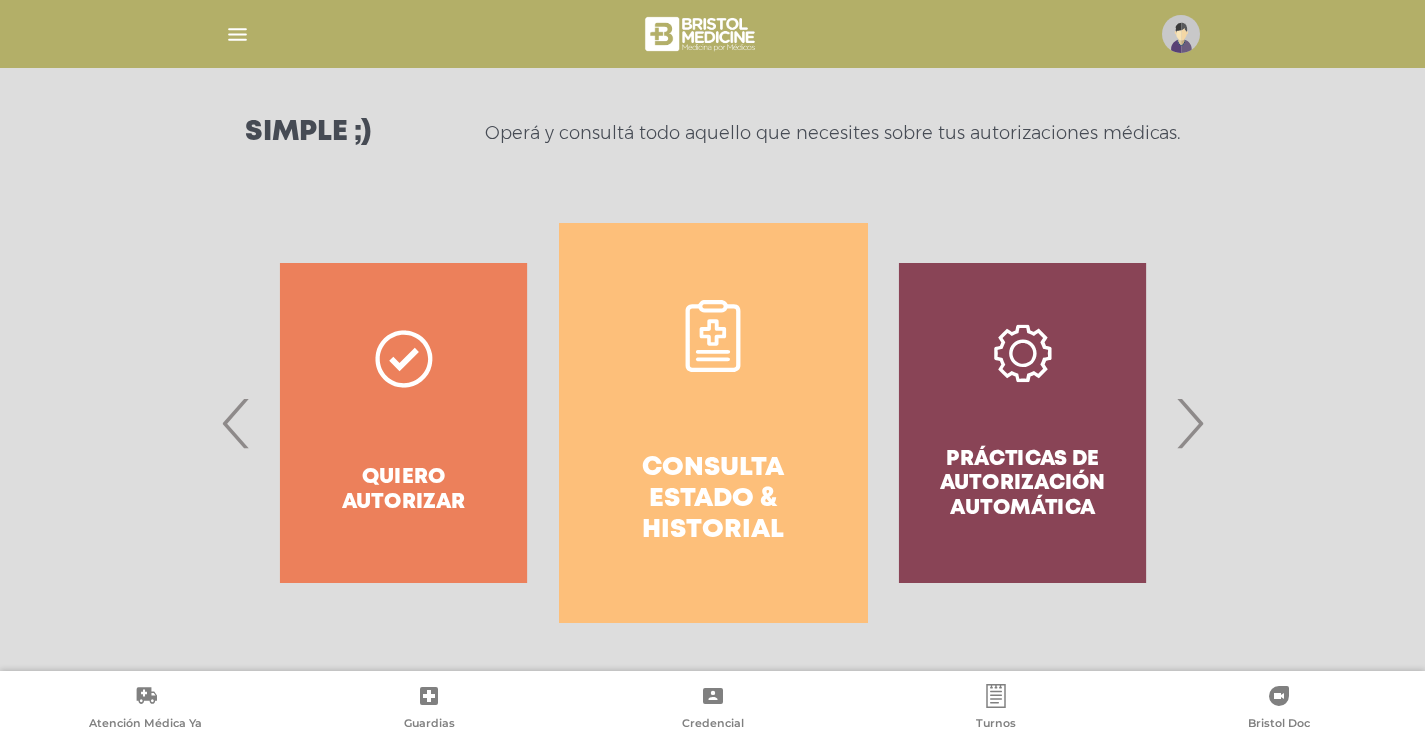 click on "›" at bounding box center [1189, 423] 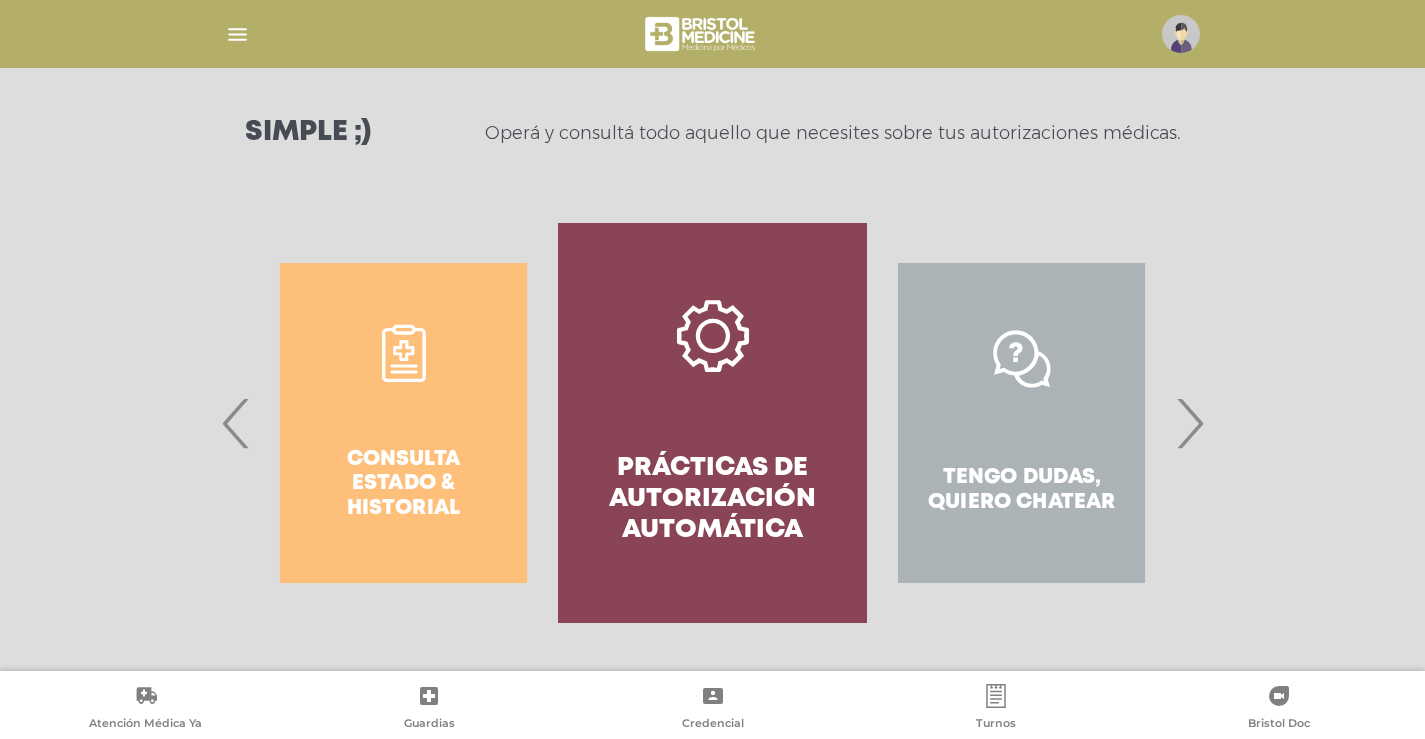 click on "Prácticas de autorización automática" at bounding box center [712, 500] 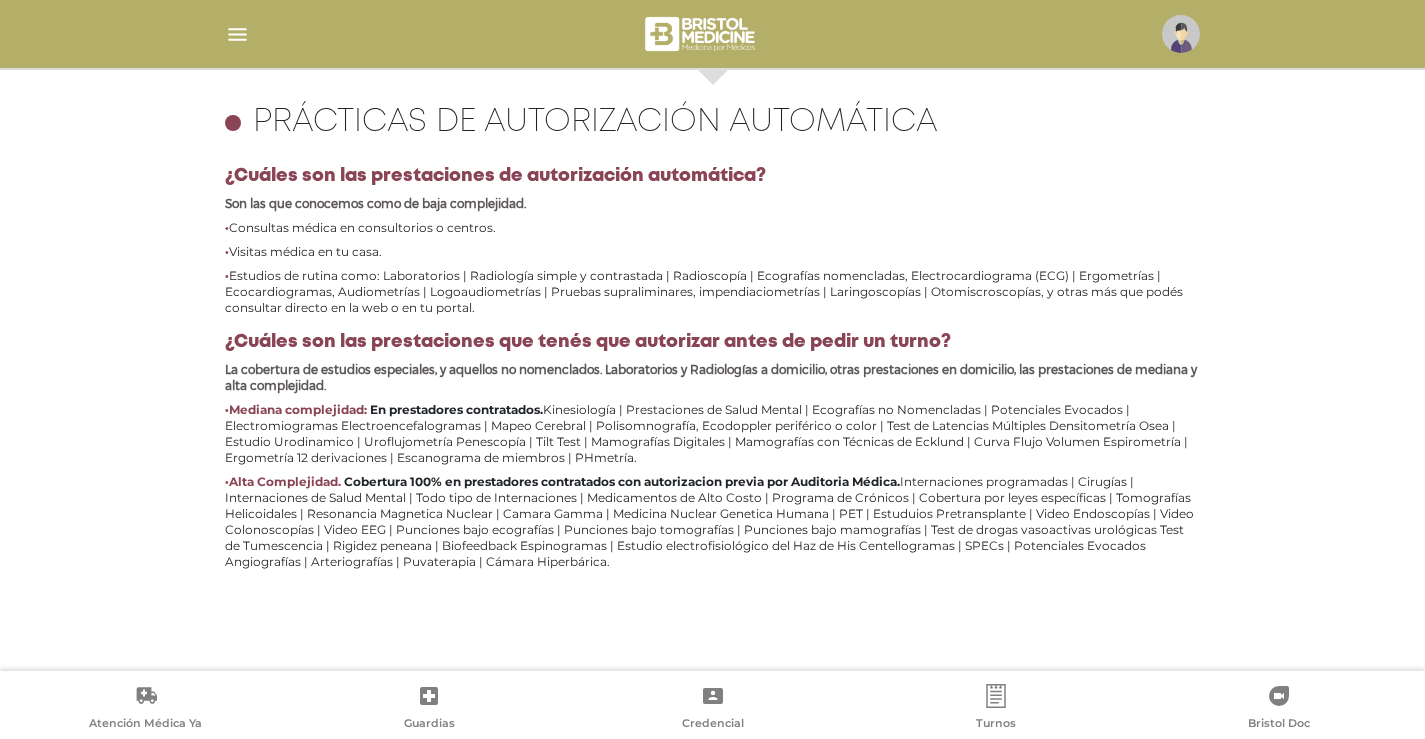 scroll, scrollTop: 868, scrollLeft: 0, axis: vertical 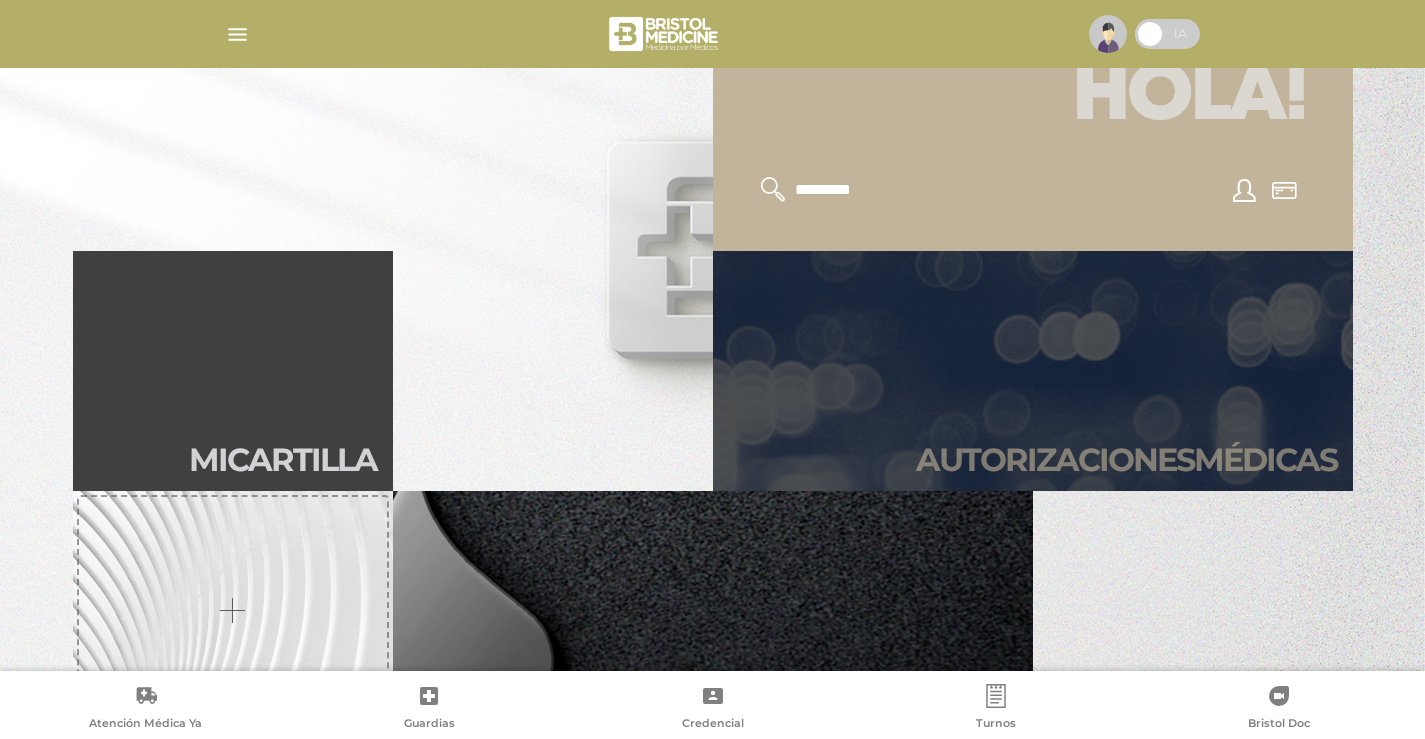 click on "Autori zaciones  médicas" at bounding box center [1033, 371] 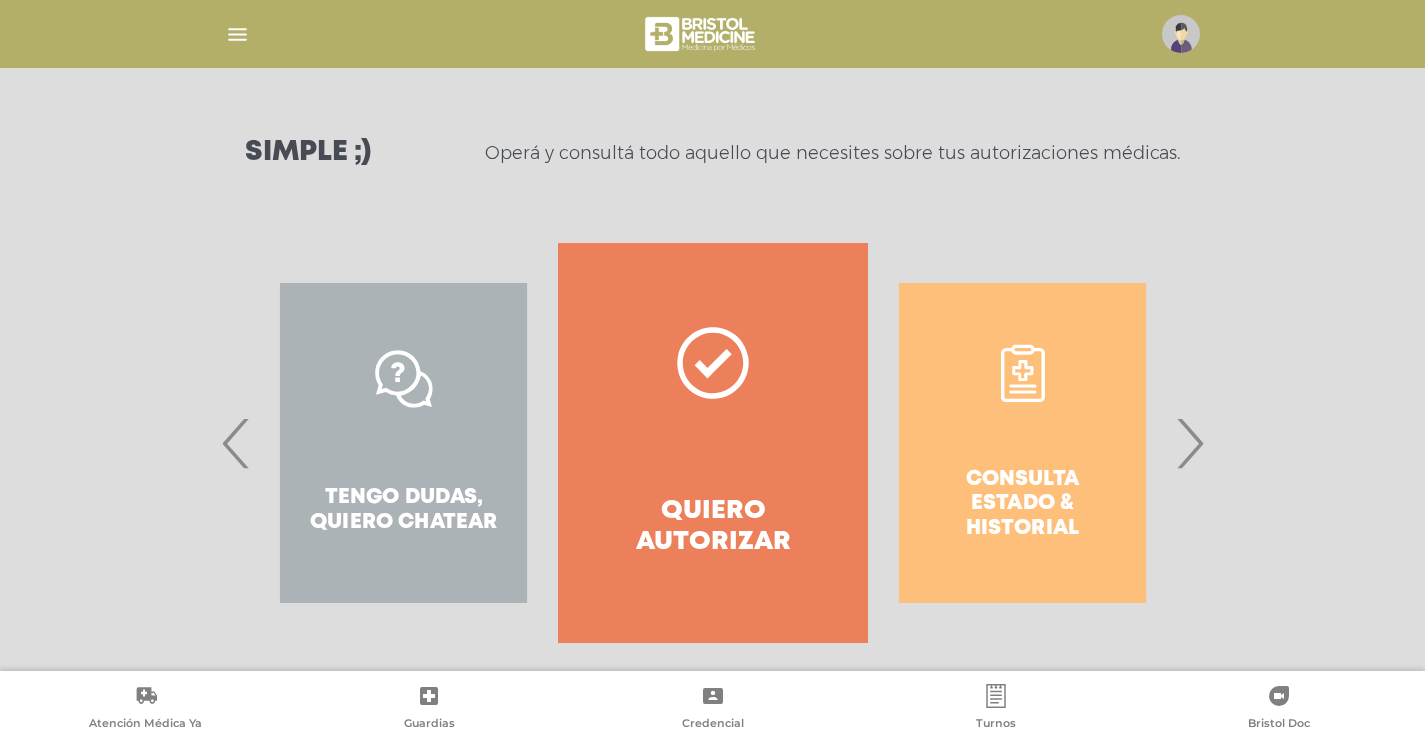 scroll, scrollTop: 265, scrollLeft: 0, axis: vertical 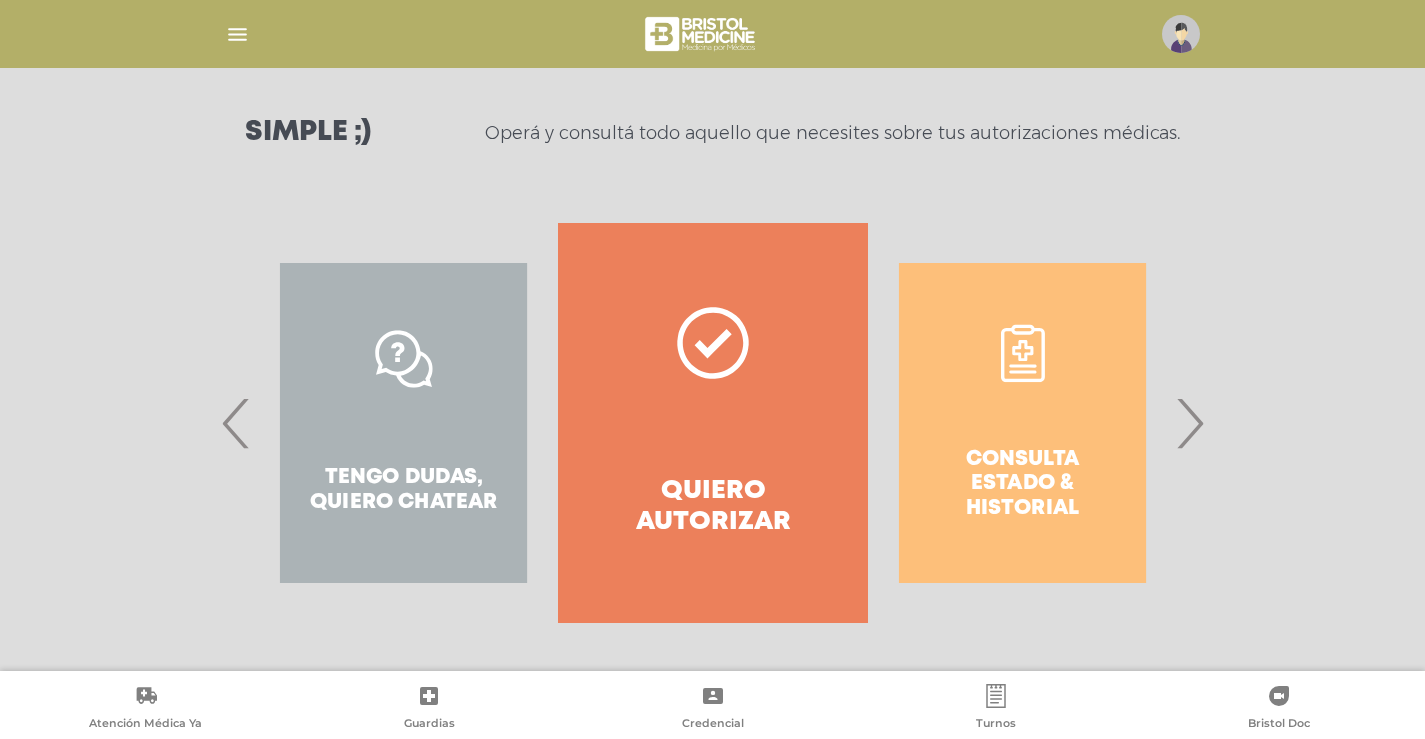 click on "‹" at bounding box center [236, 423] 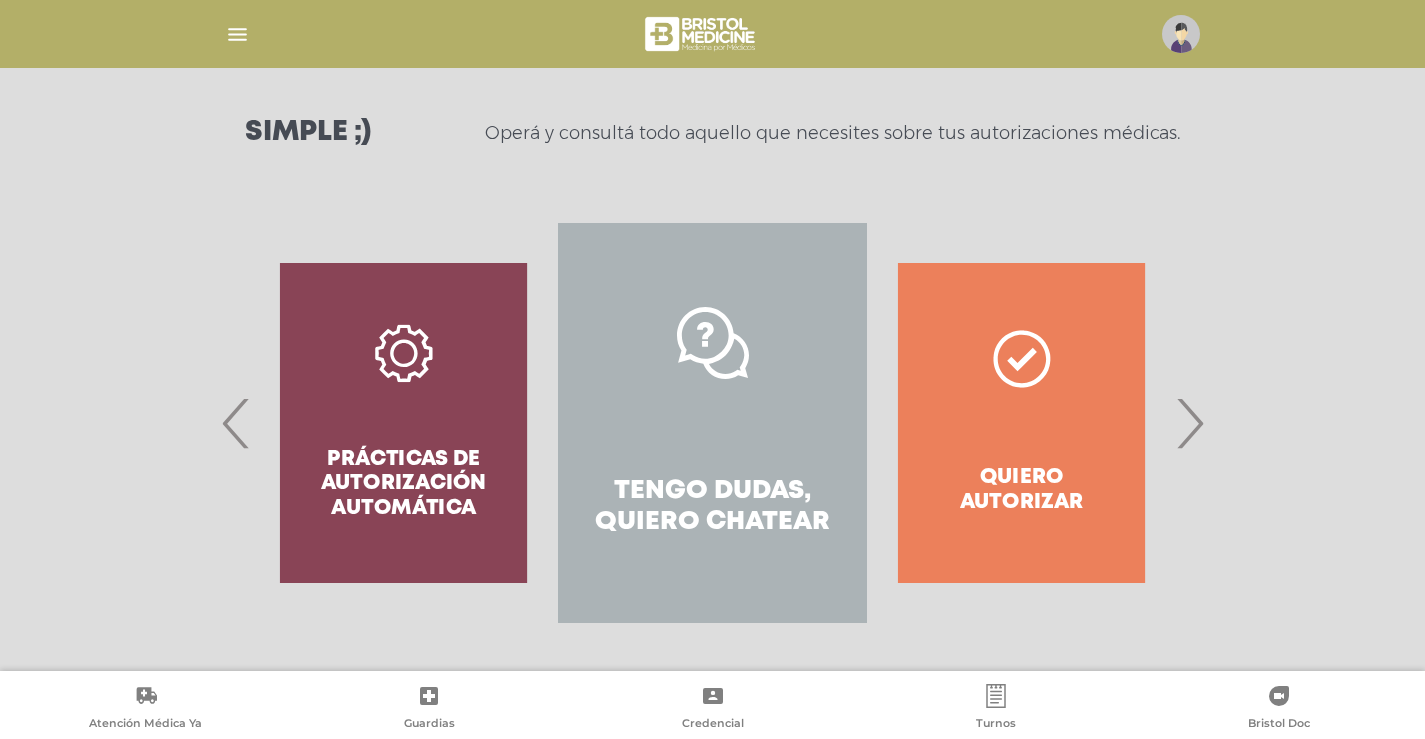 click on "‹" at bounding box center [236, 423] 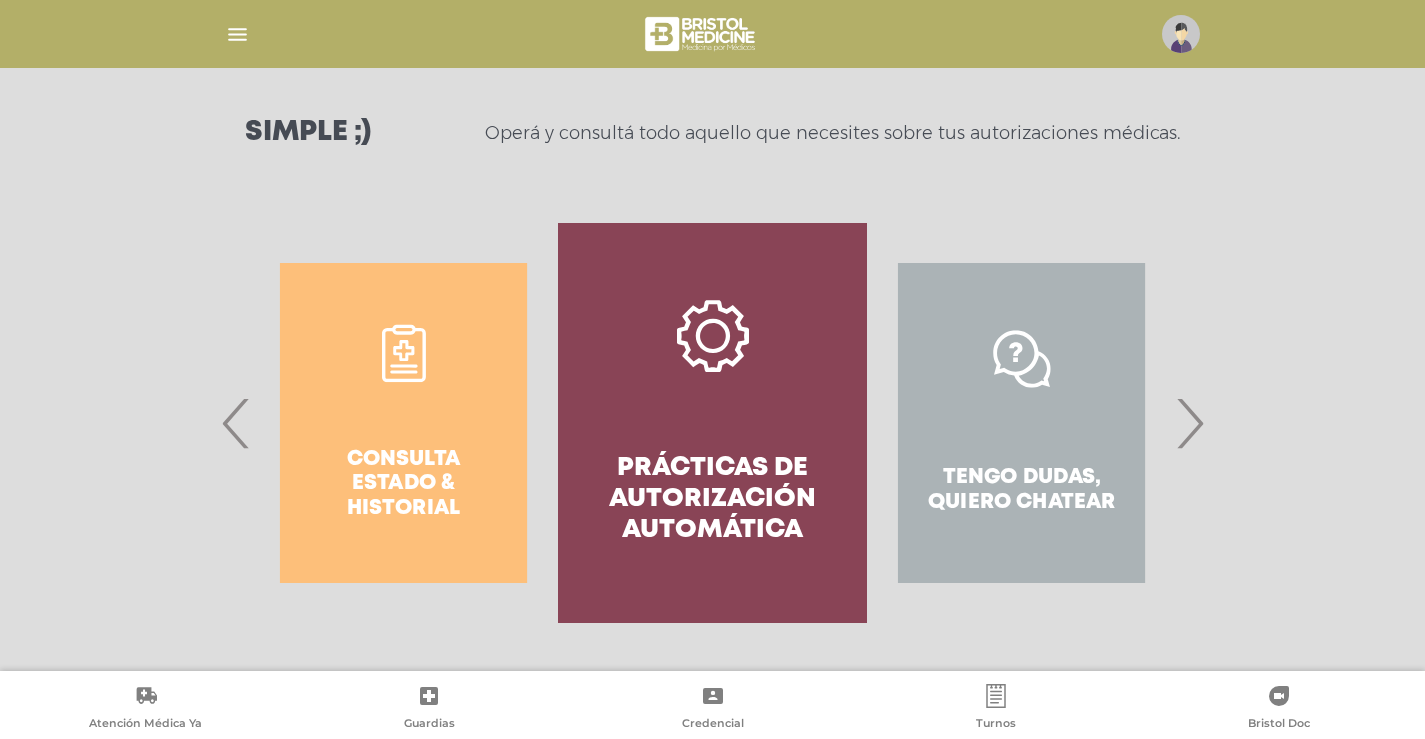 click on "‹" at bounding box center [236, 423] 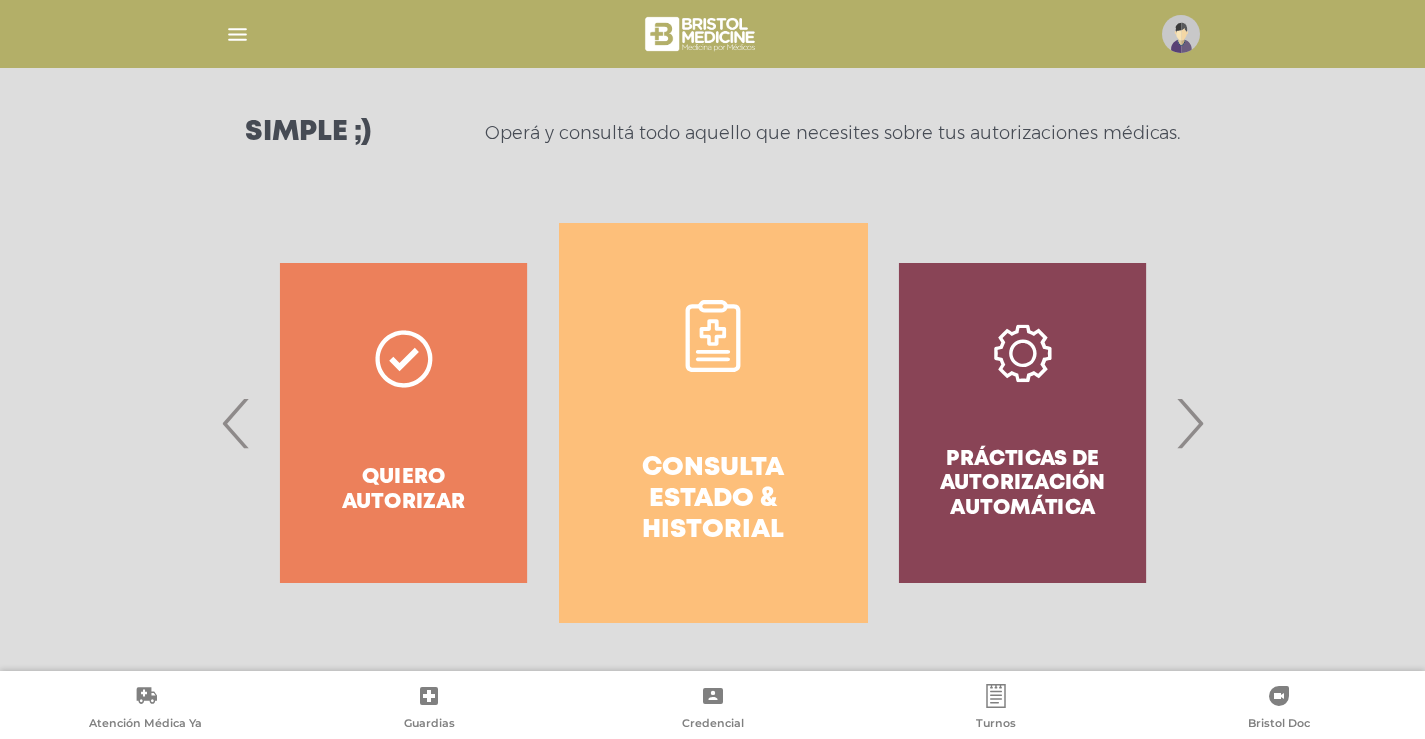 click on "Quiero autorizar" at bounding box center [403, 423] 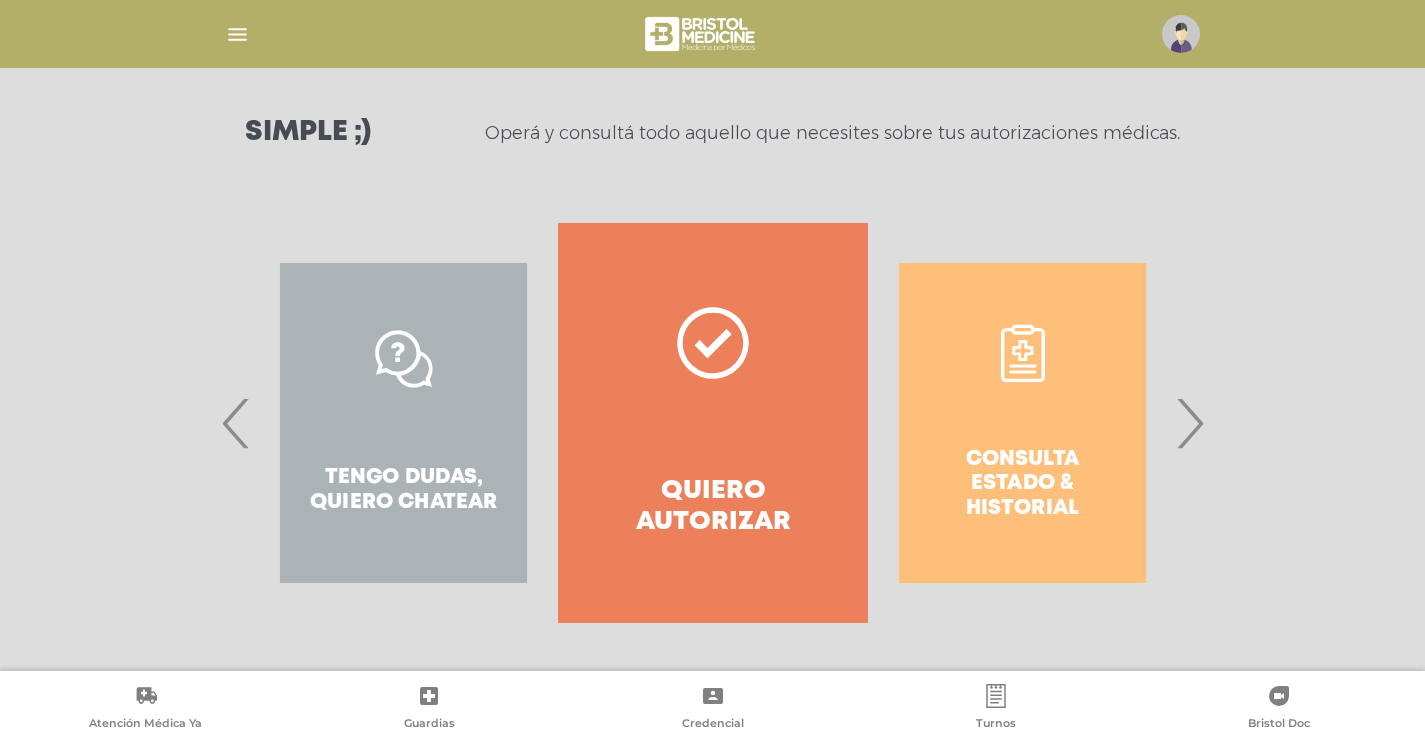 click on "Quiero autorizar" at bounding box center [712, 423] 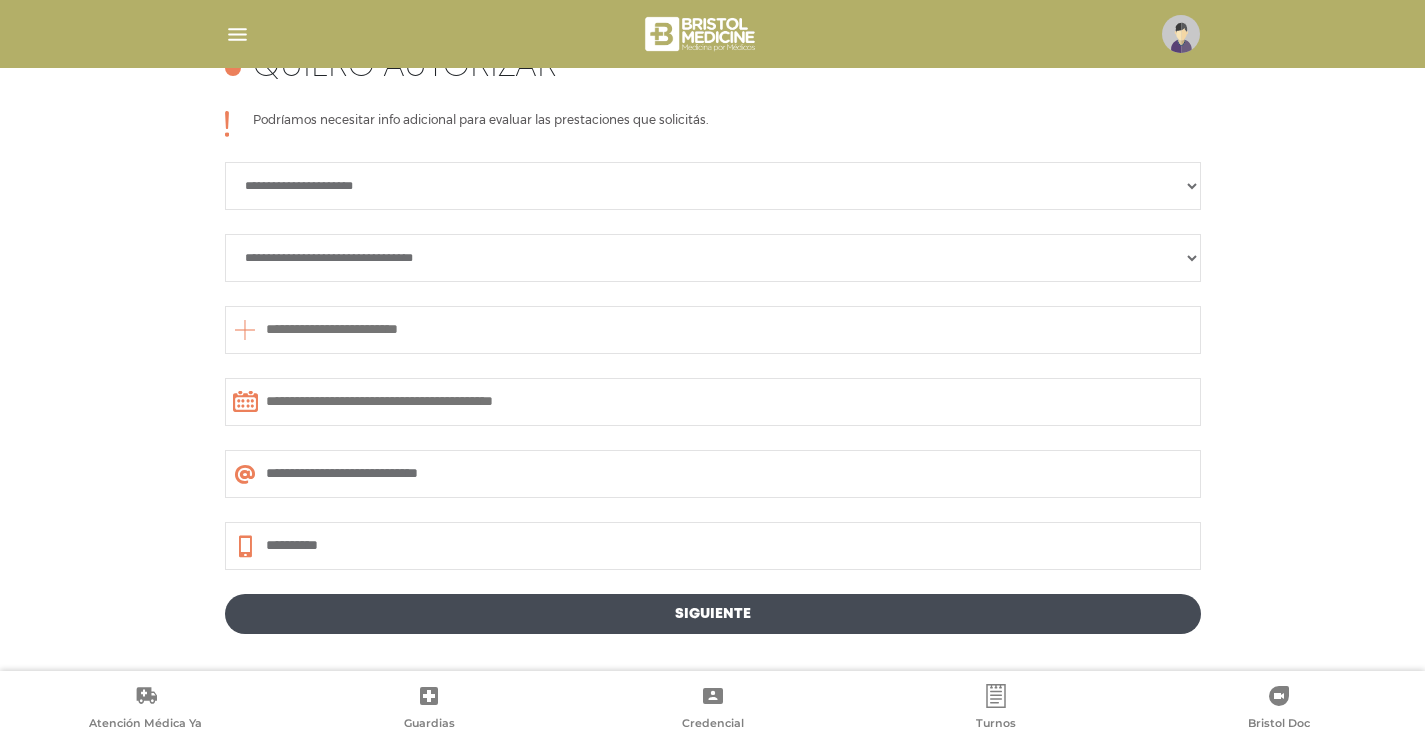 scroll, scrollTop: 890, scrollLeft: 0, axis: vertical 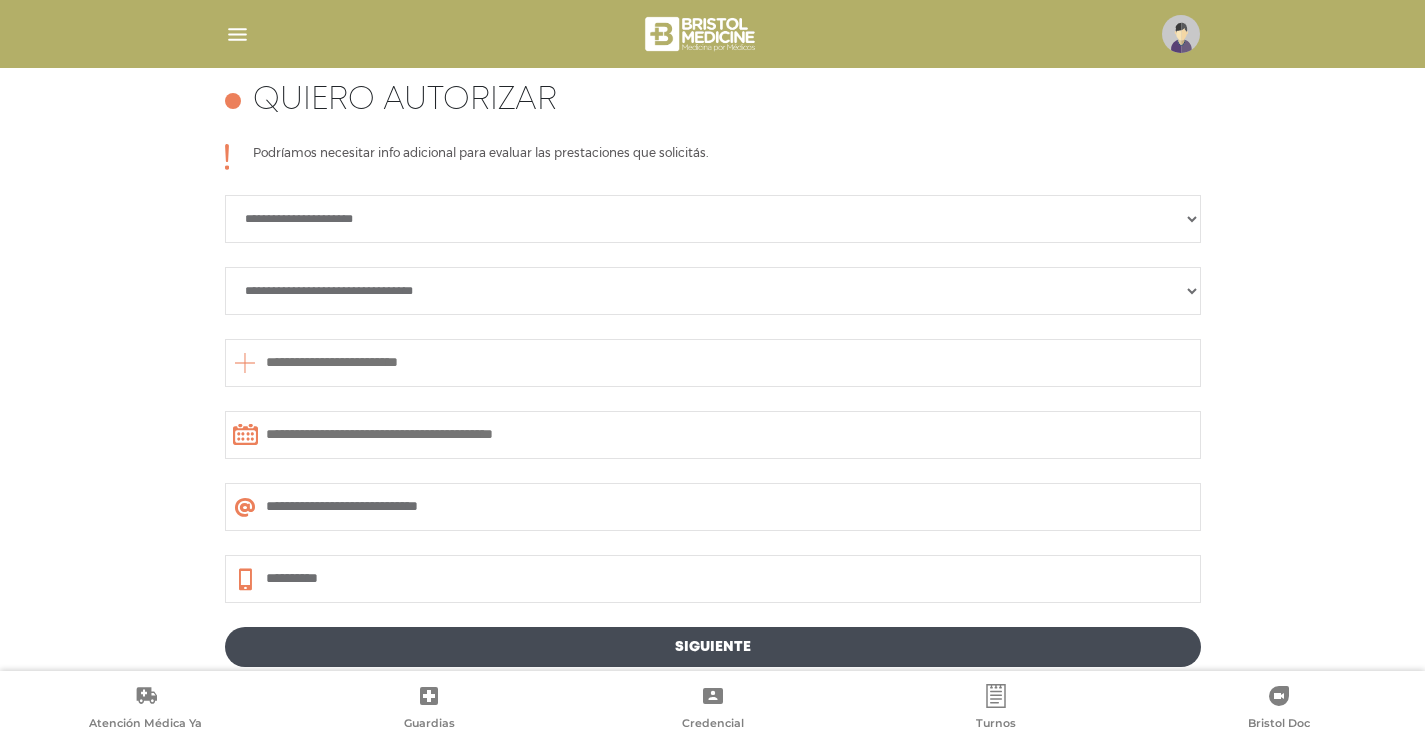 click on "**********" at bounding box center (713, 219) 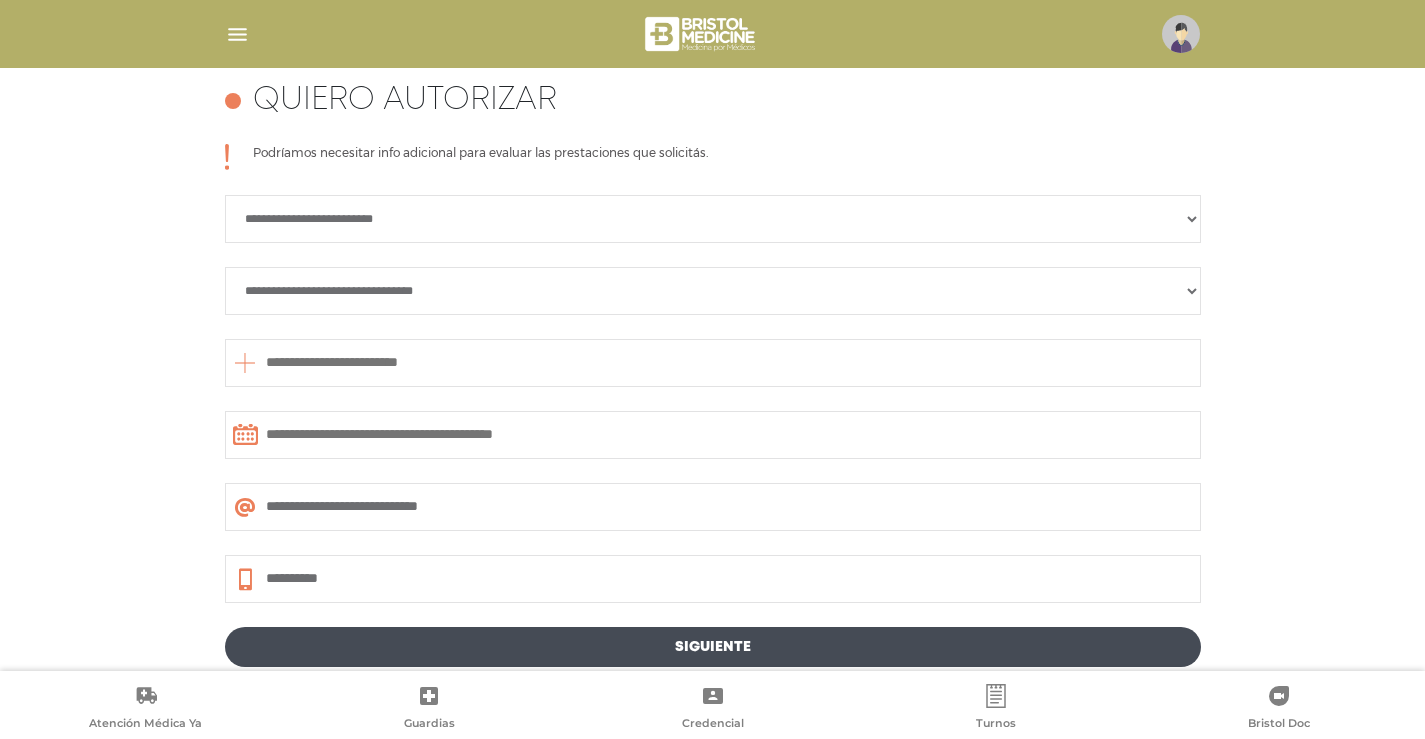 click on "**********" at bounding box center (713, 219) 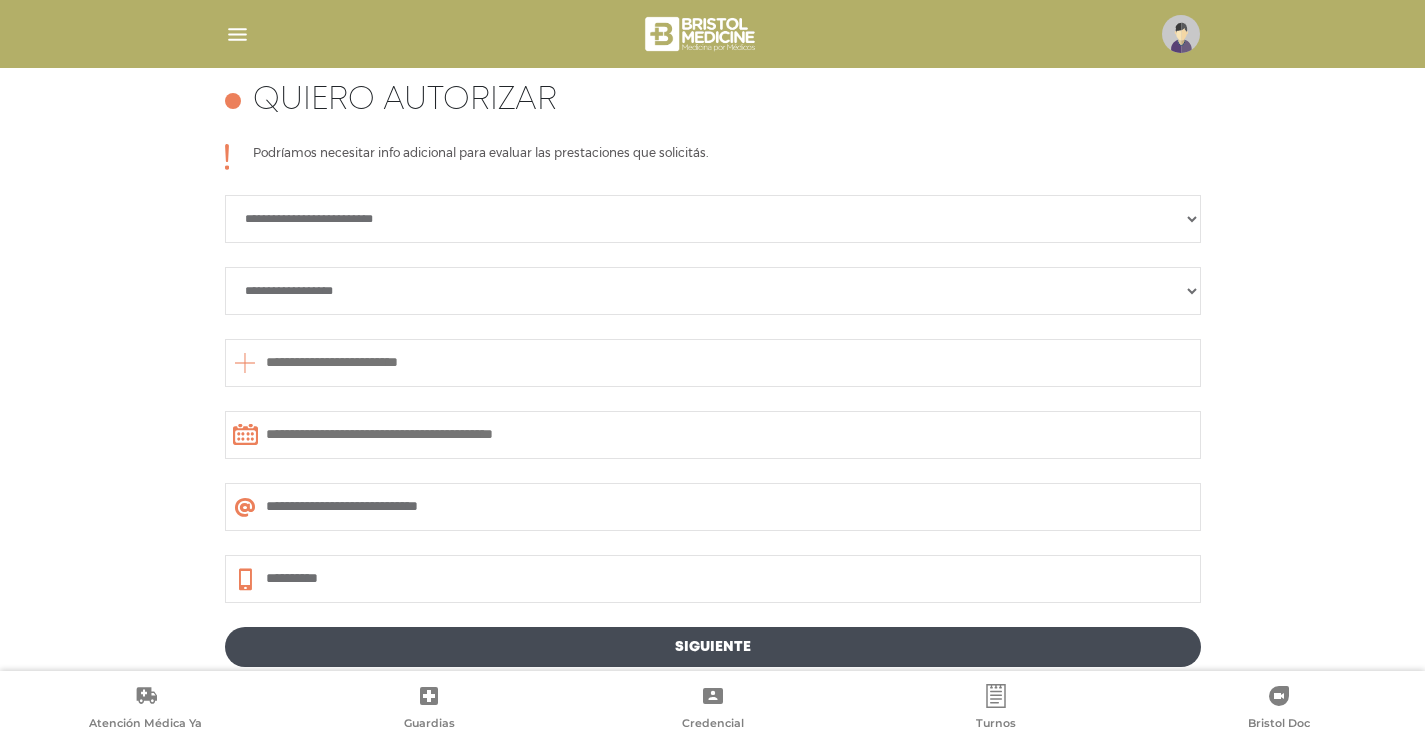 click on "**********" at bounding box center (713, 291) 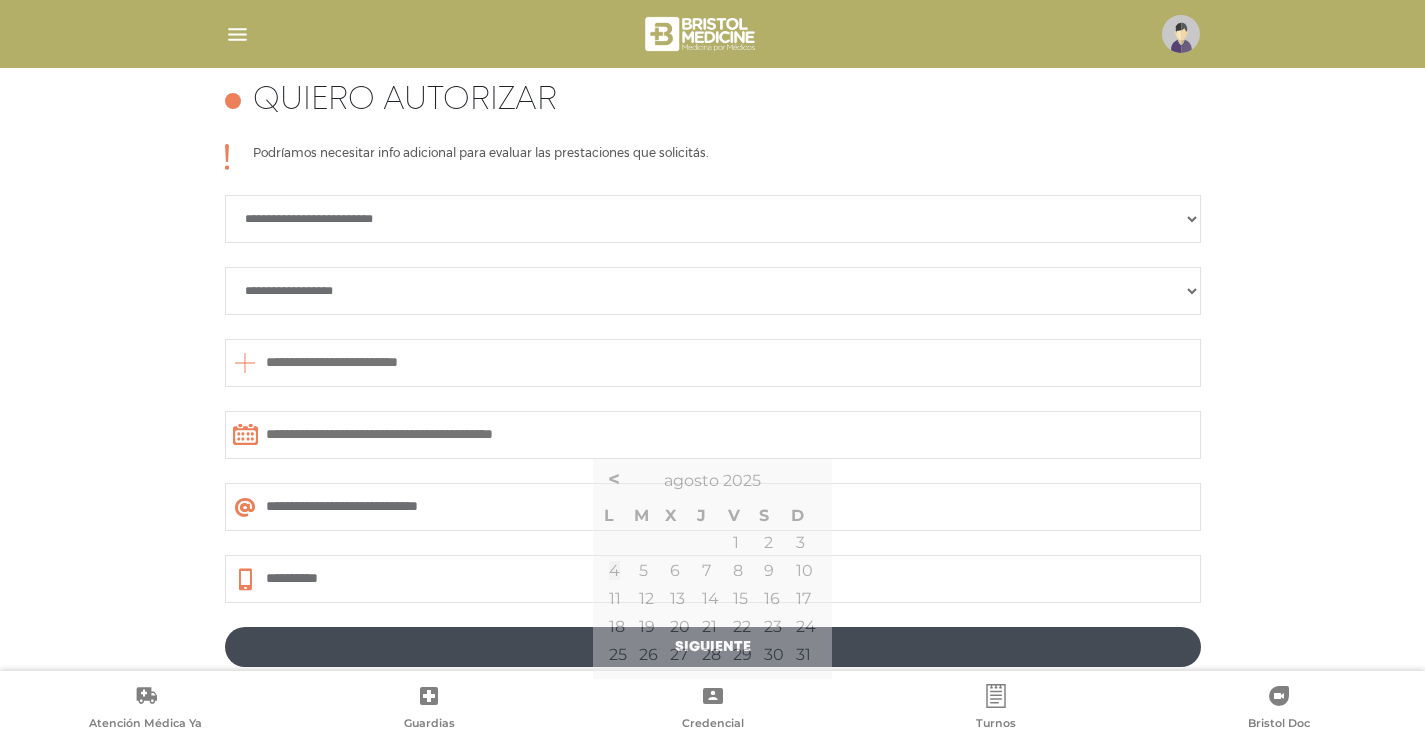 click at bounding box center [713, 363] 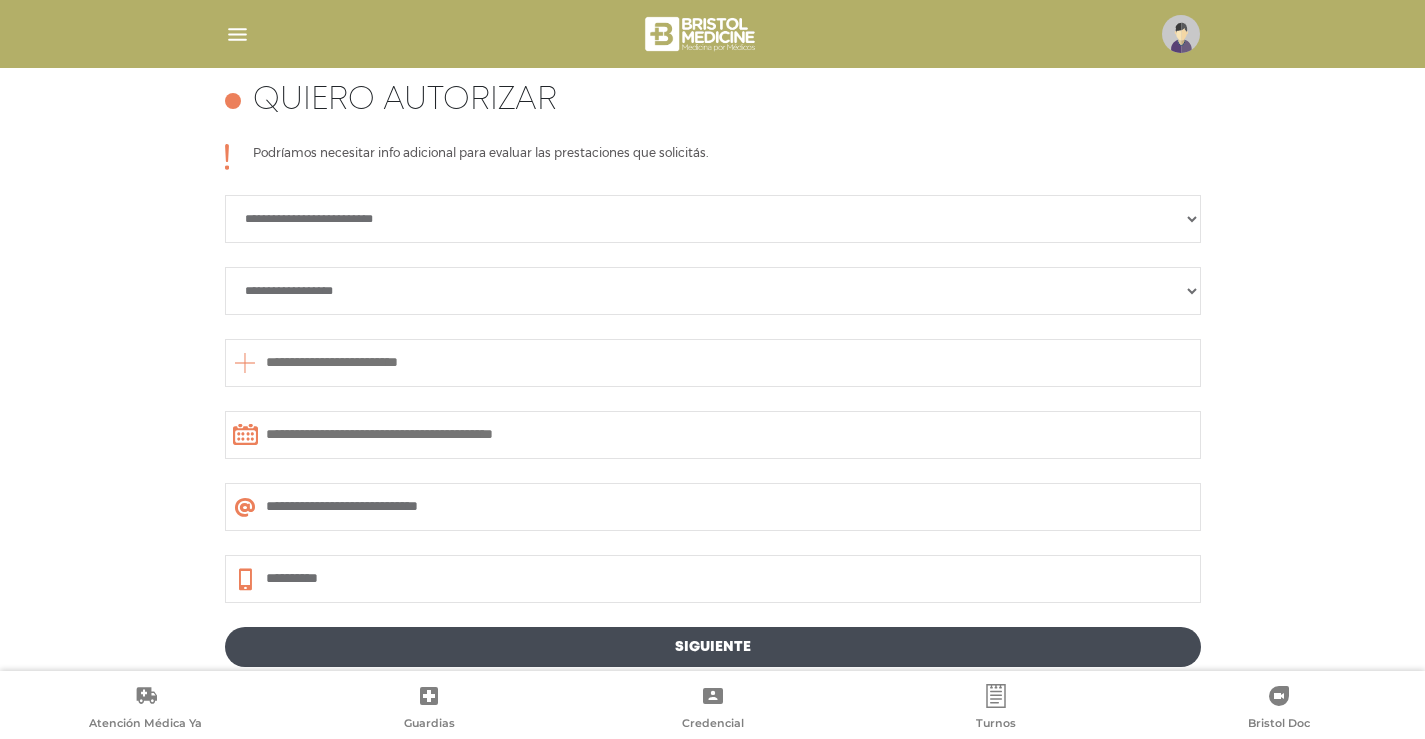 click at bounding box center (245, 363) 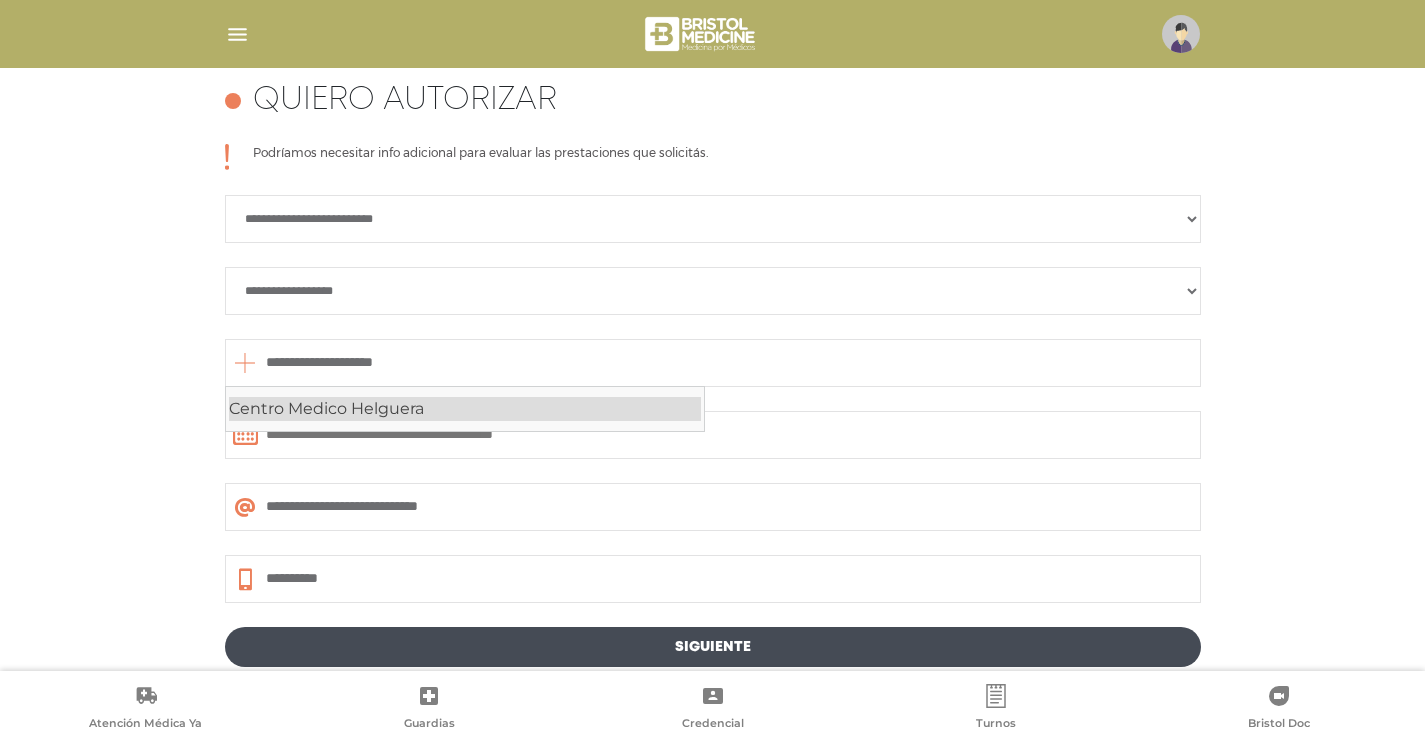 click on "Centro Medico Helguera" at bounding box center [465, 409] 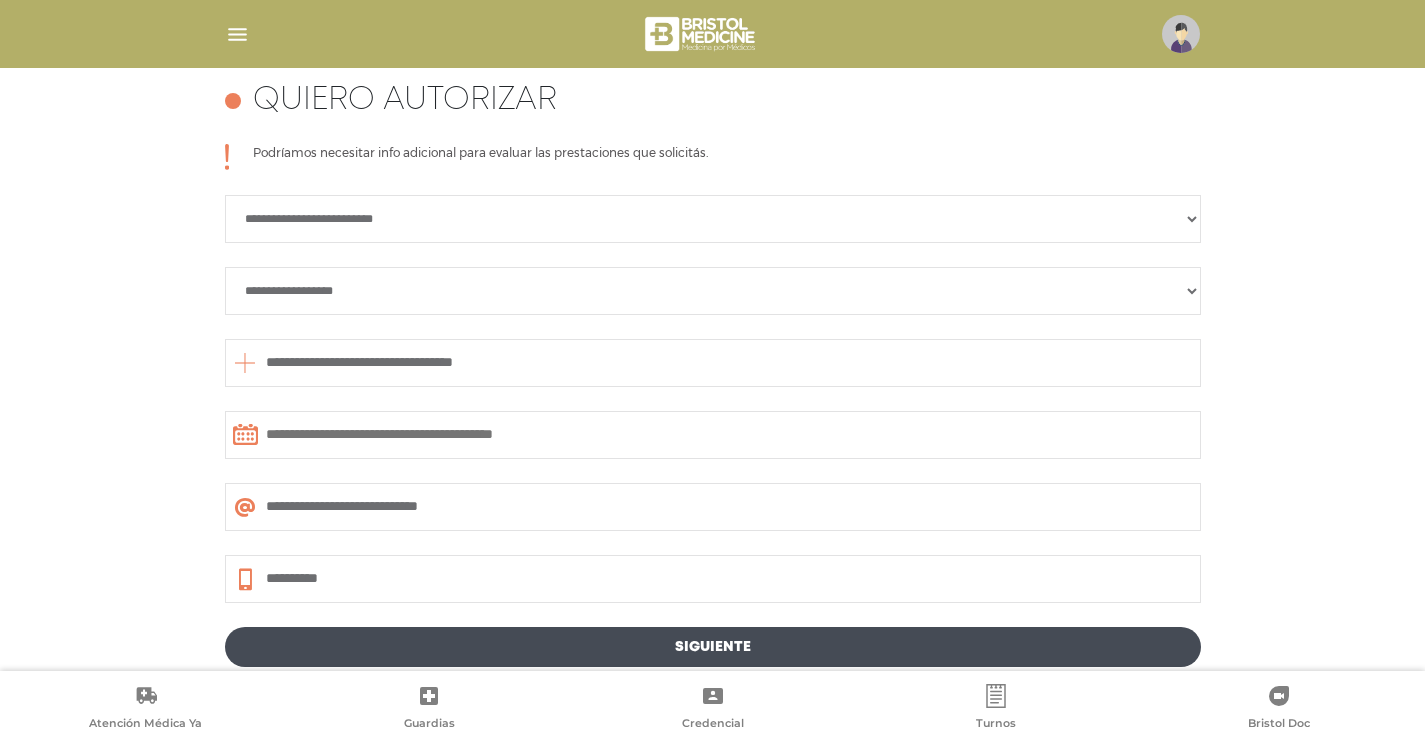 type on "**********" 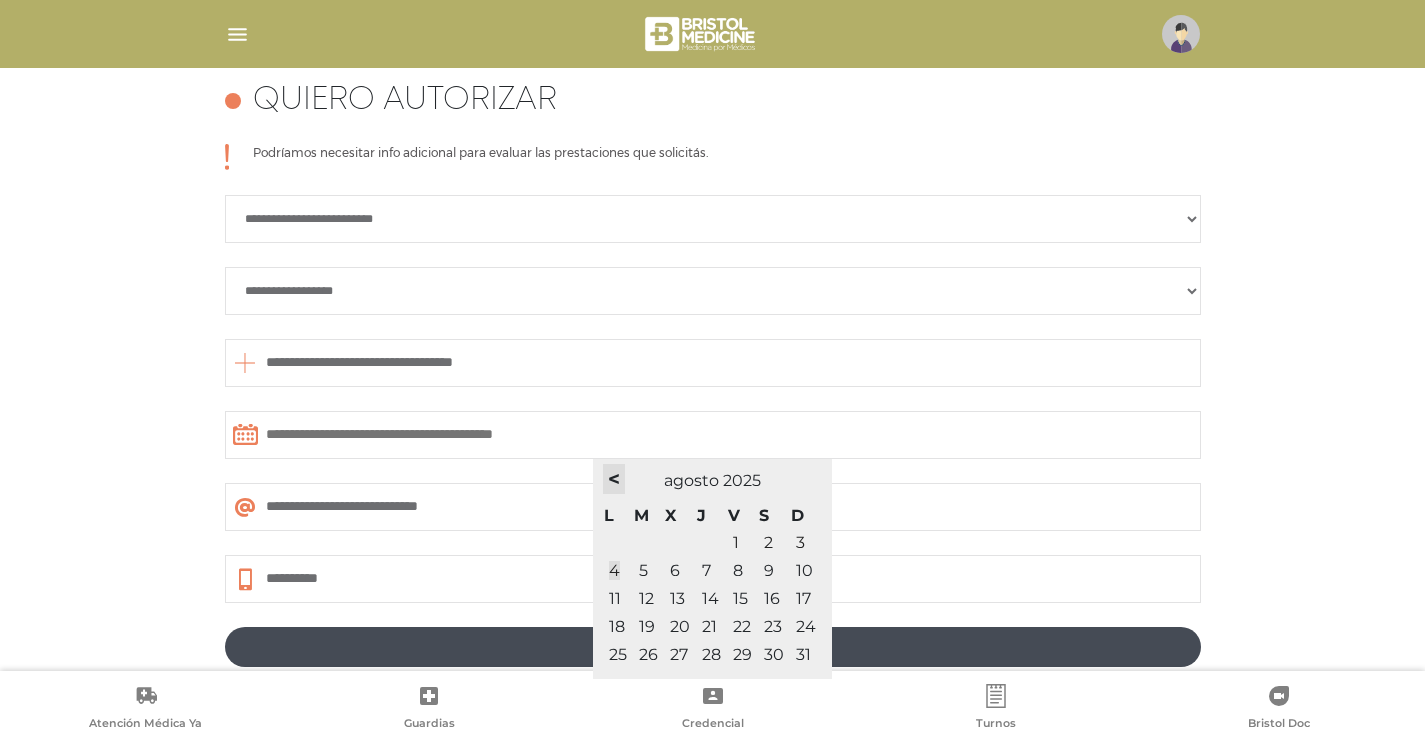 click on "<" at bounding box center (614, 479) 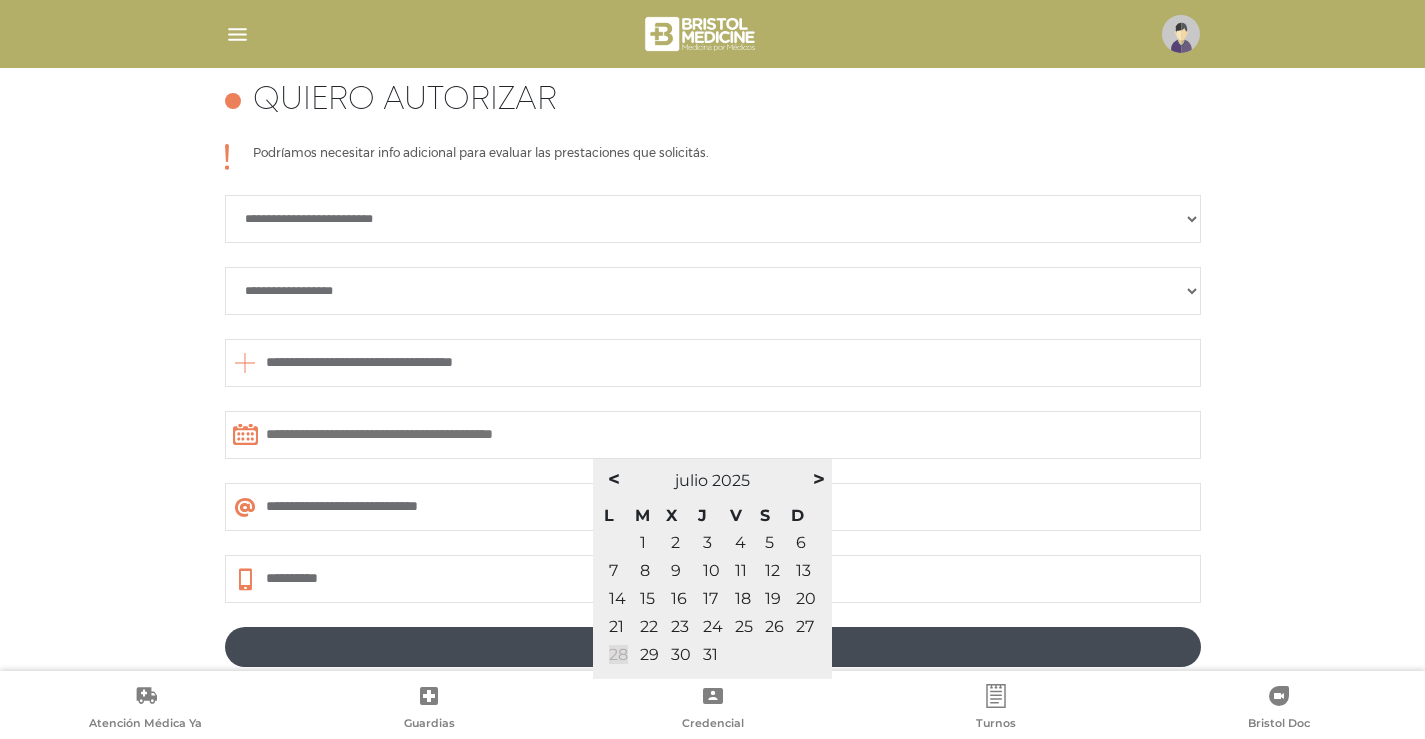 click on "28" at bounding box center [618, 654] 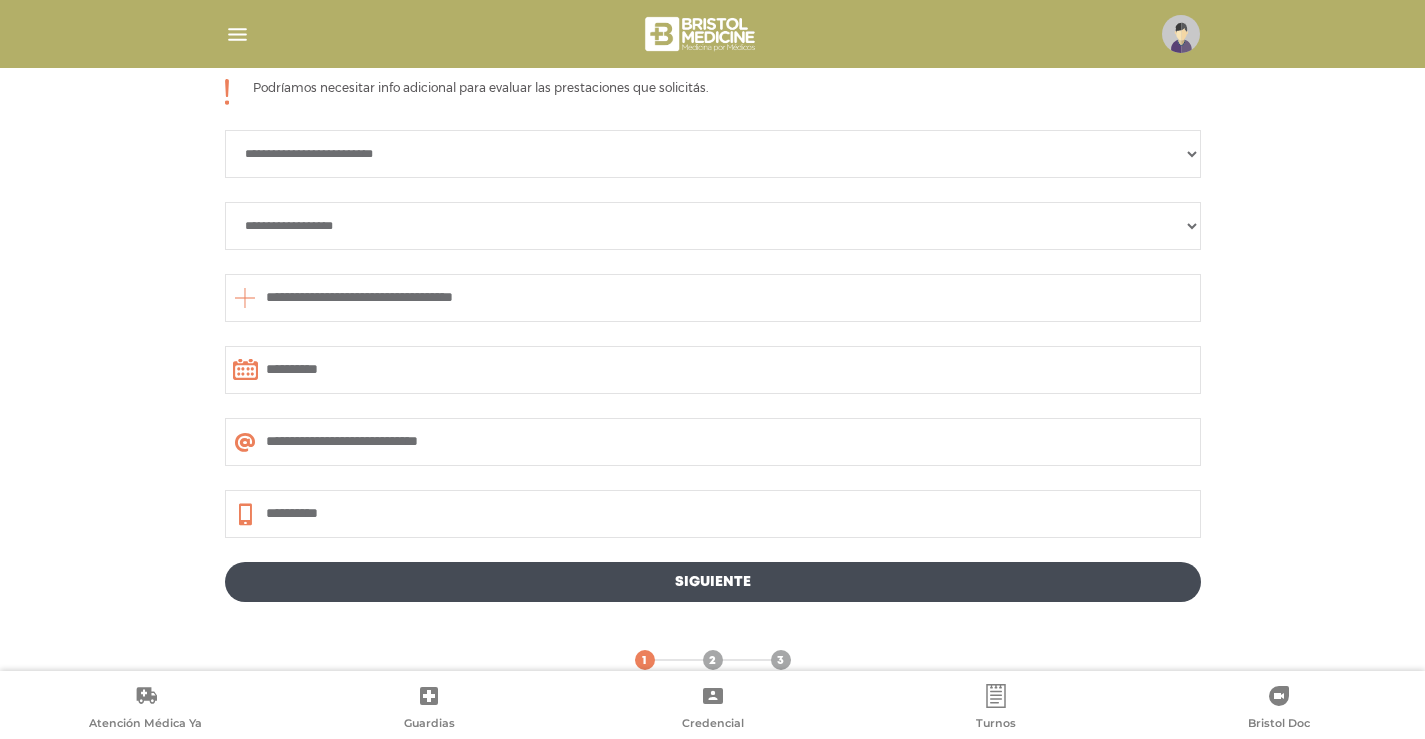 scroll, scrollTop: 990, scrollLeft: 0, axis: vertical 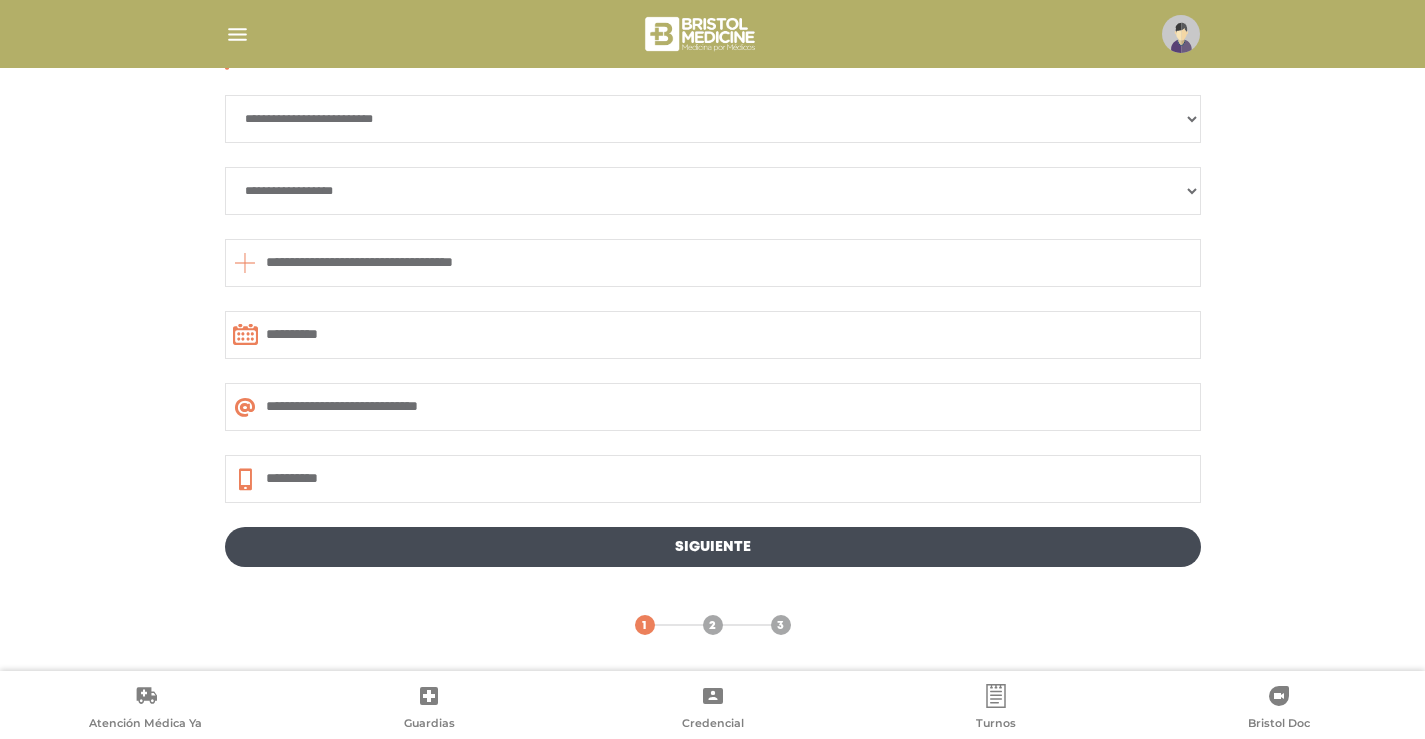 click on "Siguiente" at bounding box center (713, 547) 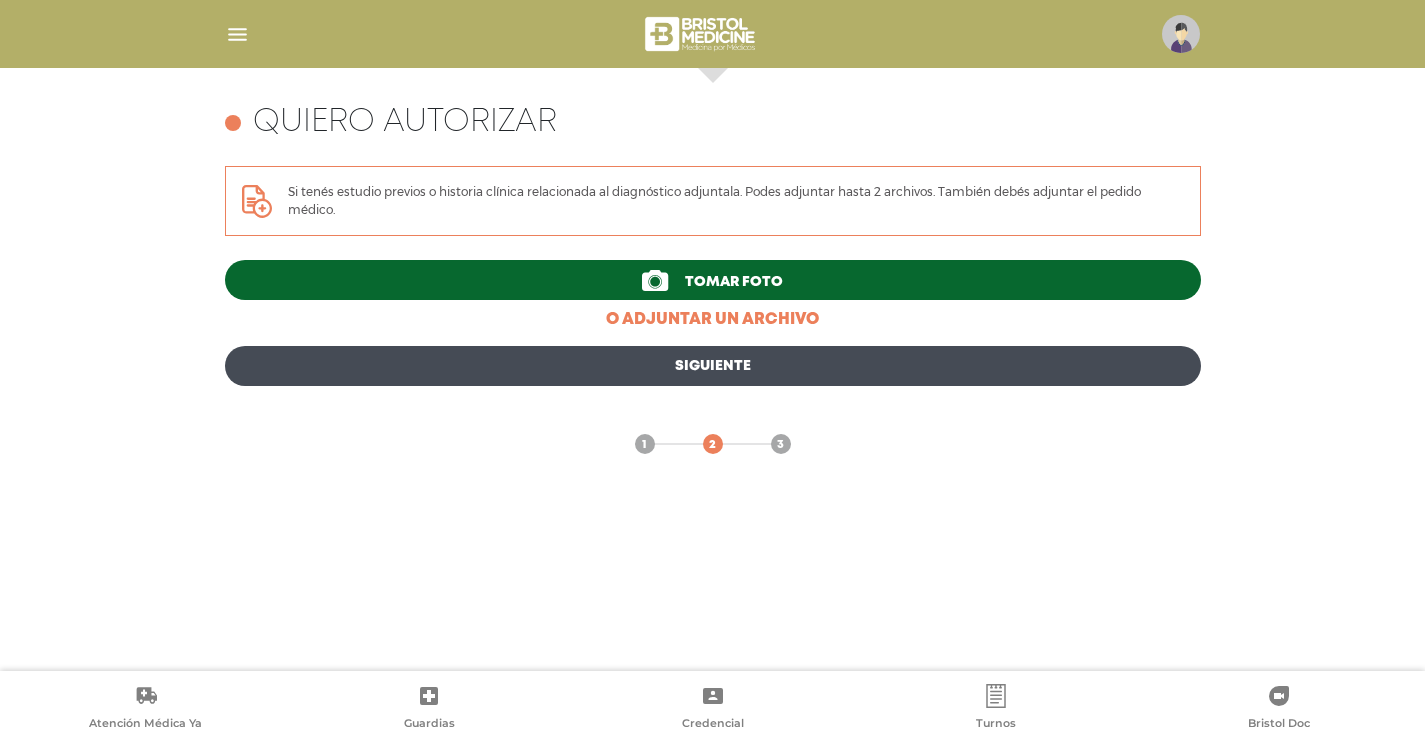 scroll, scrollTop: 868, scrollLeft: 0, axis: vertical 